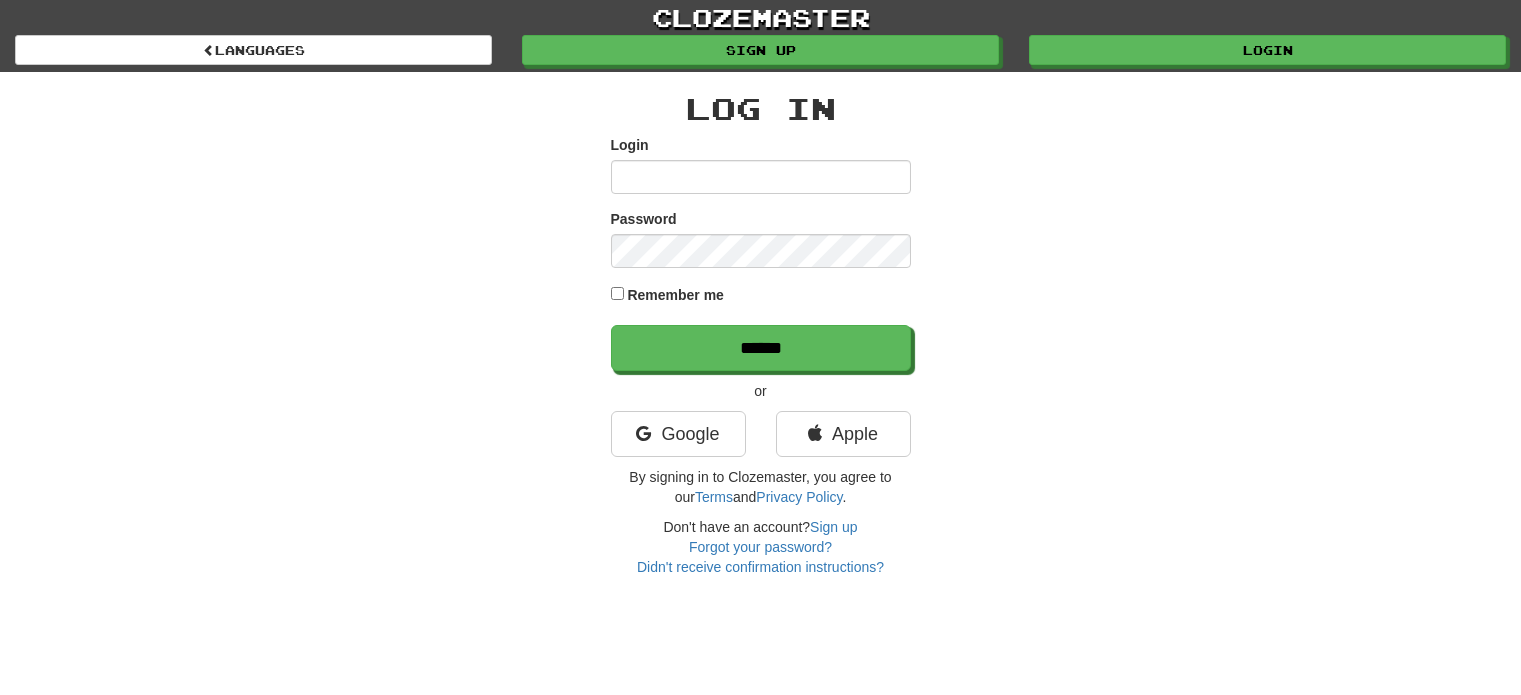 scroll, scrollTop: 0, scrollLeft: 0, axis: both 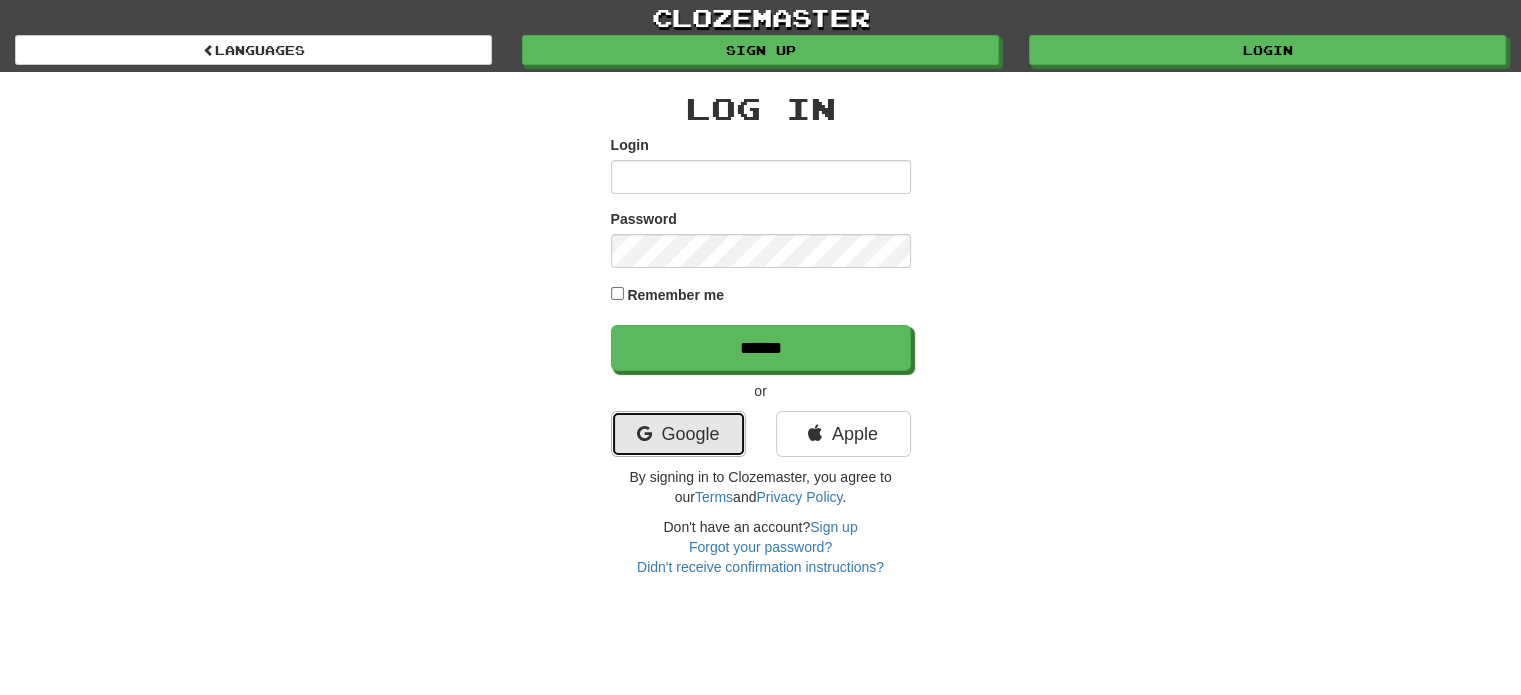 click on "Google" at bounding box center [678, 434] 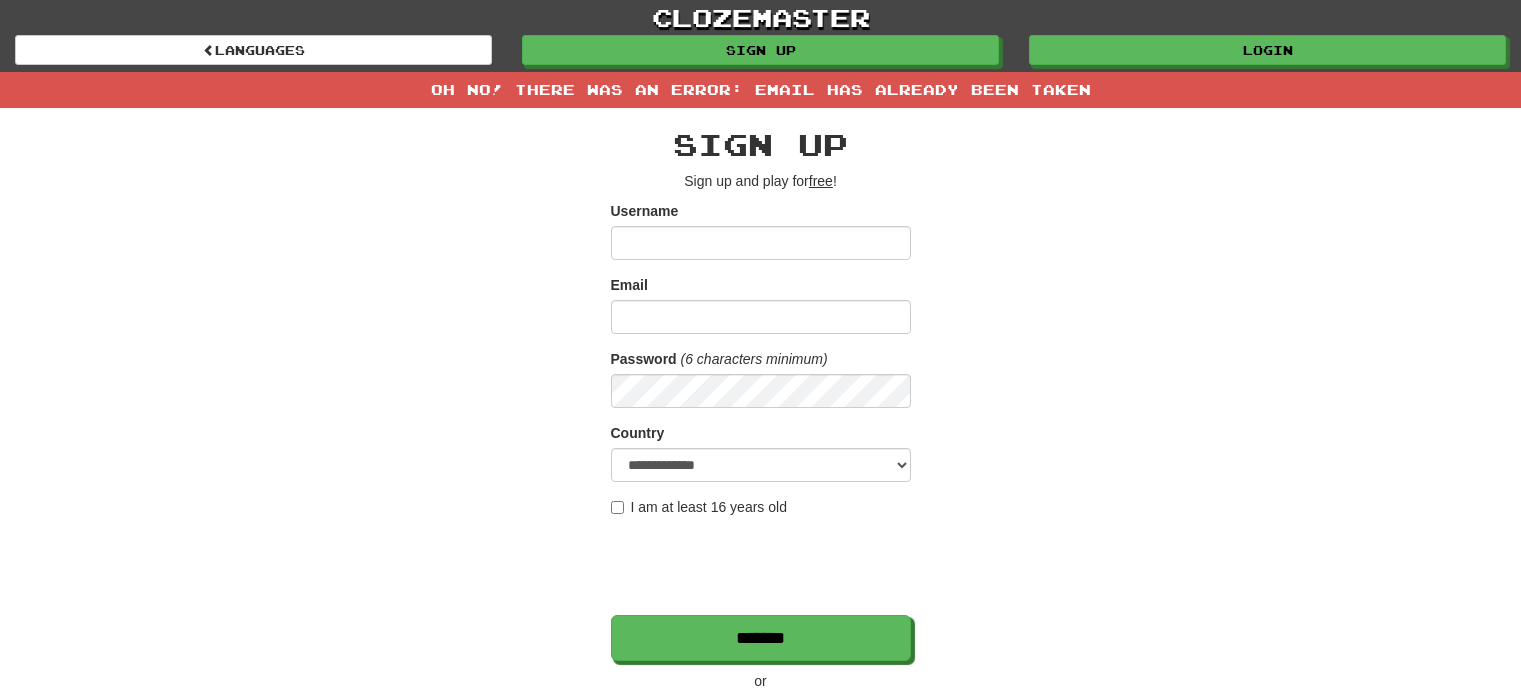 scroll, scrollTop: 0, scrollLeft: 0, axis: both 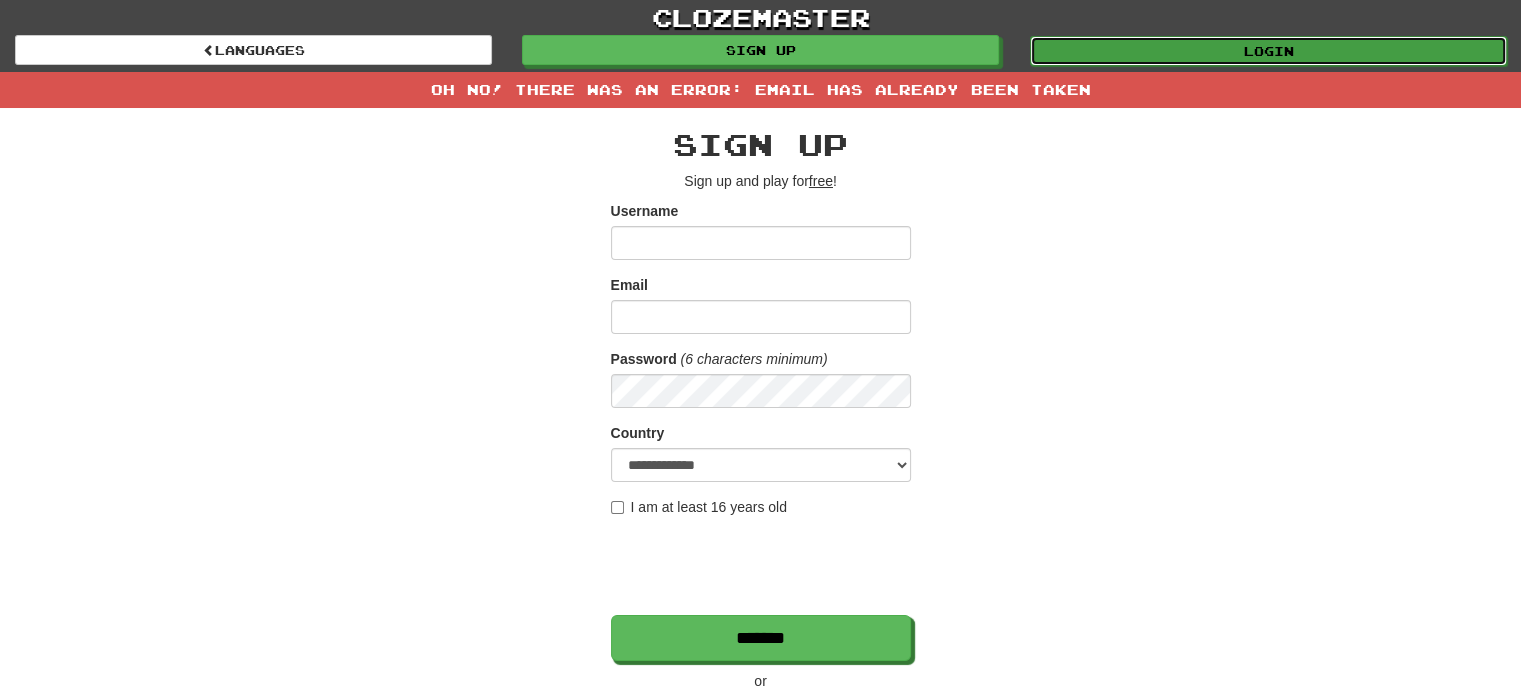 click on "Login" at bounding box center [1268, 51] 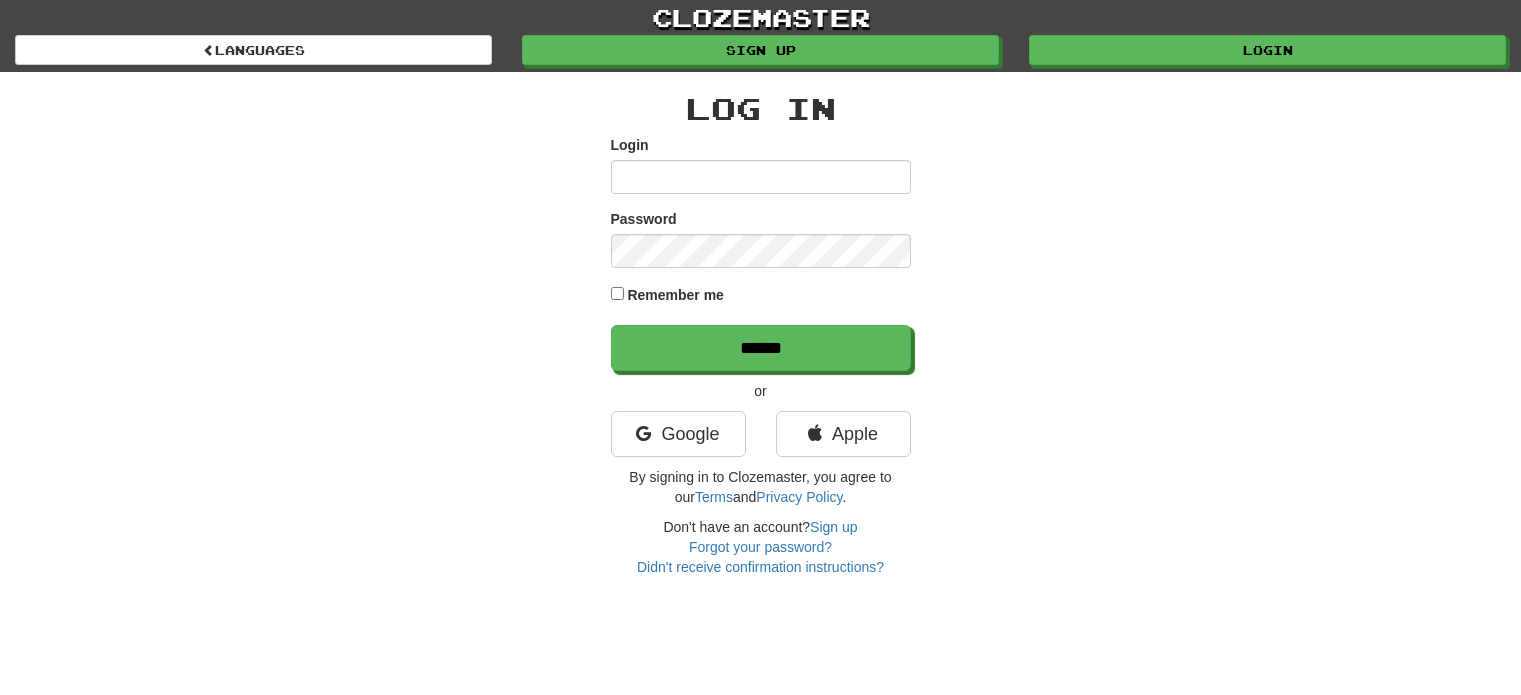 scroll, scrollTop: 0, scrollLeft: 0, axis: both 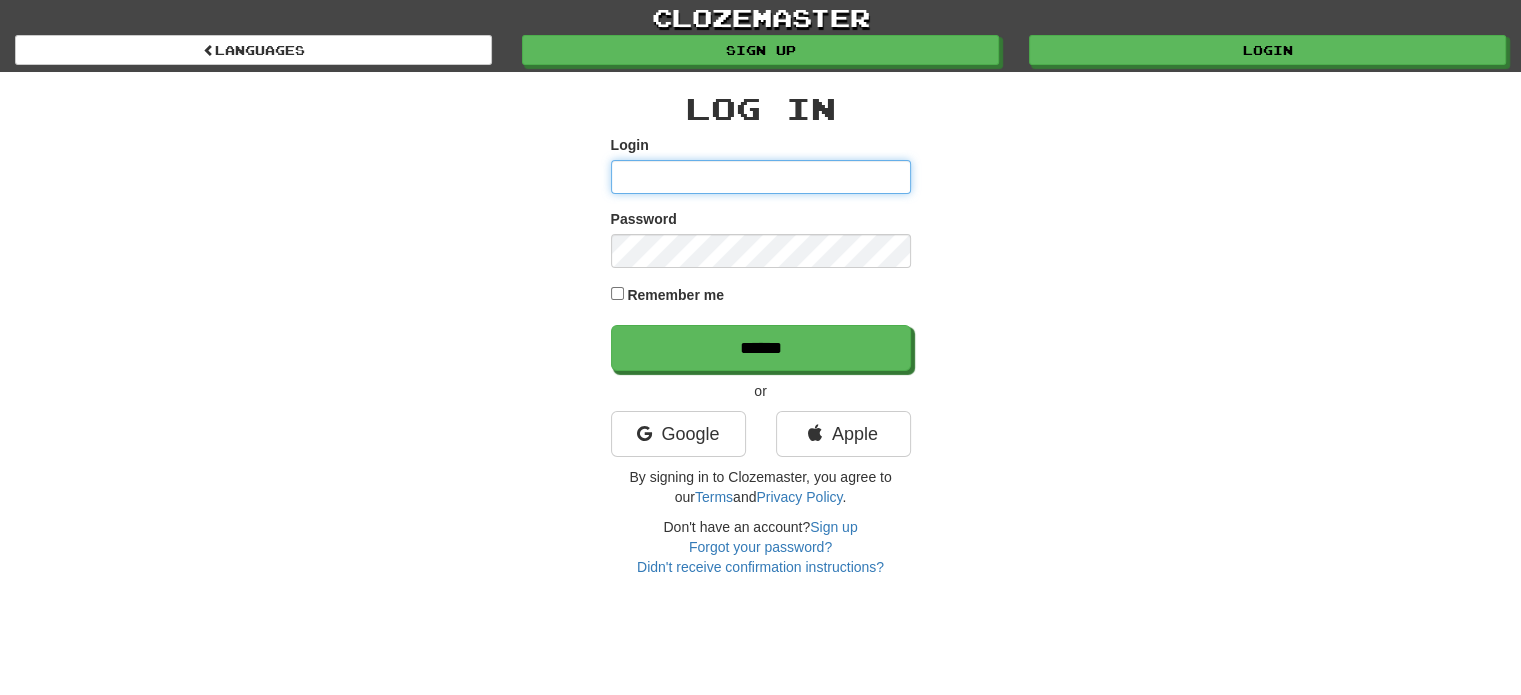 type on "**********" 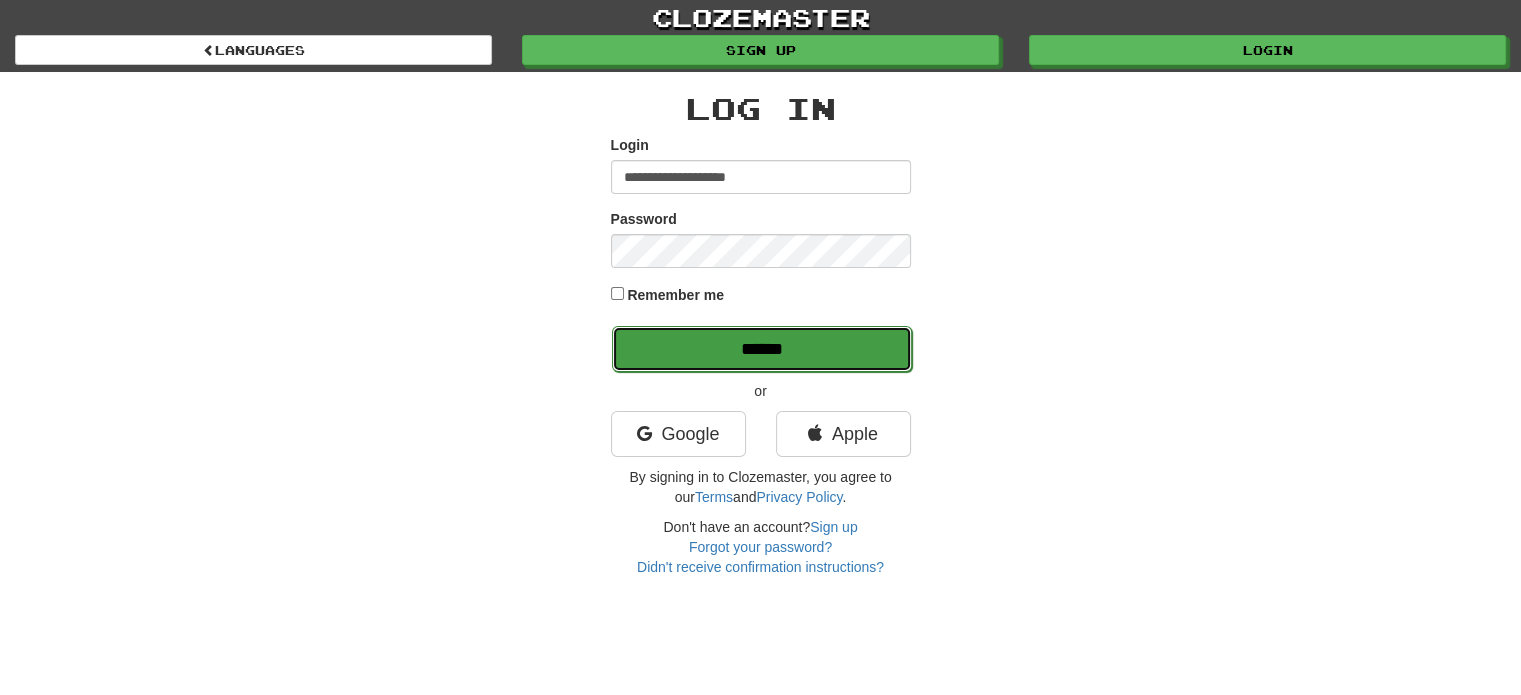 click on "******" at bounding box center [762, 349] 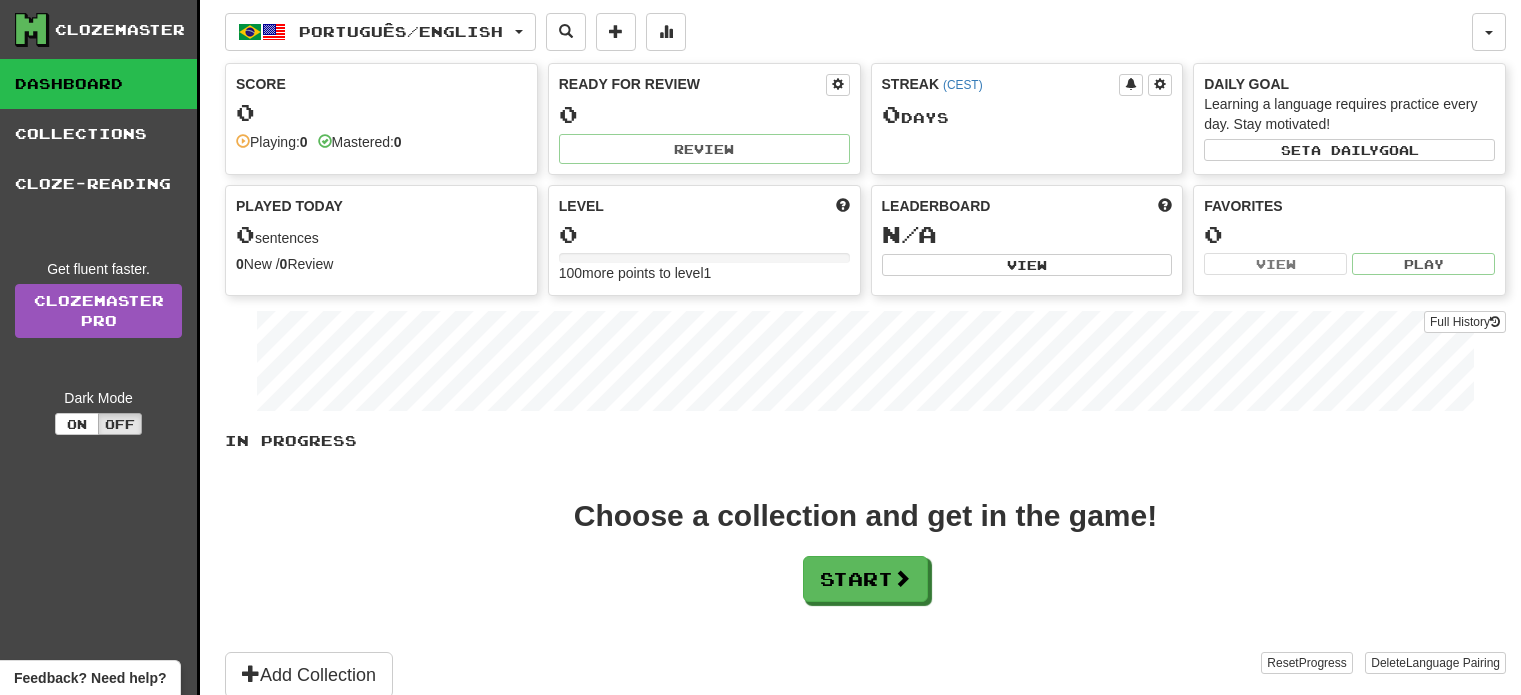 scroll, scrollTop: 0, scrollLeft: 0, axis: both 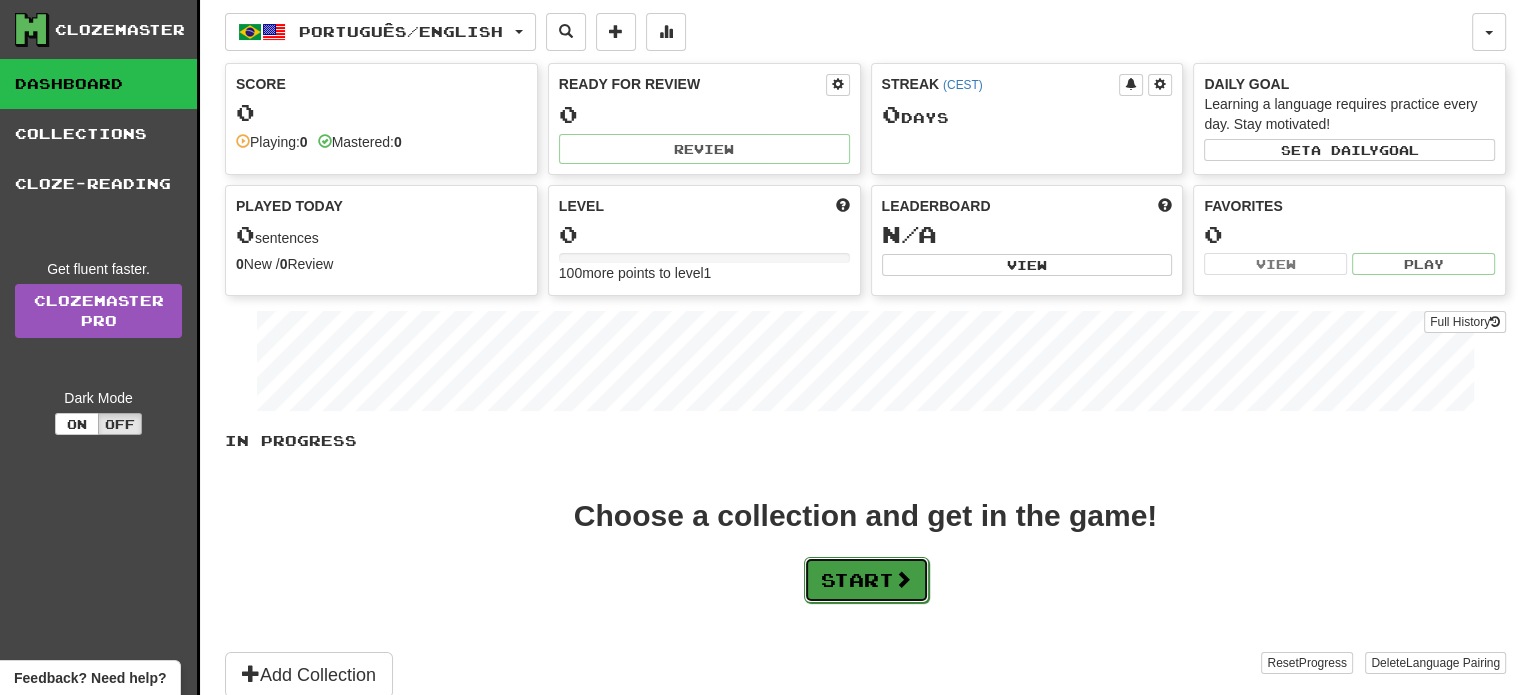 click on "Start" at bounding box center (866, 580) 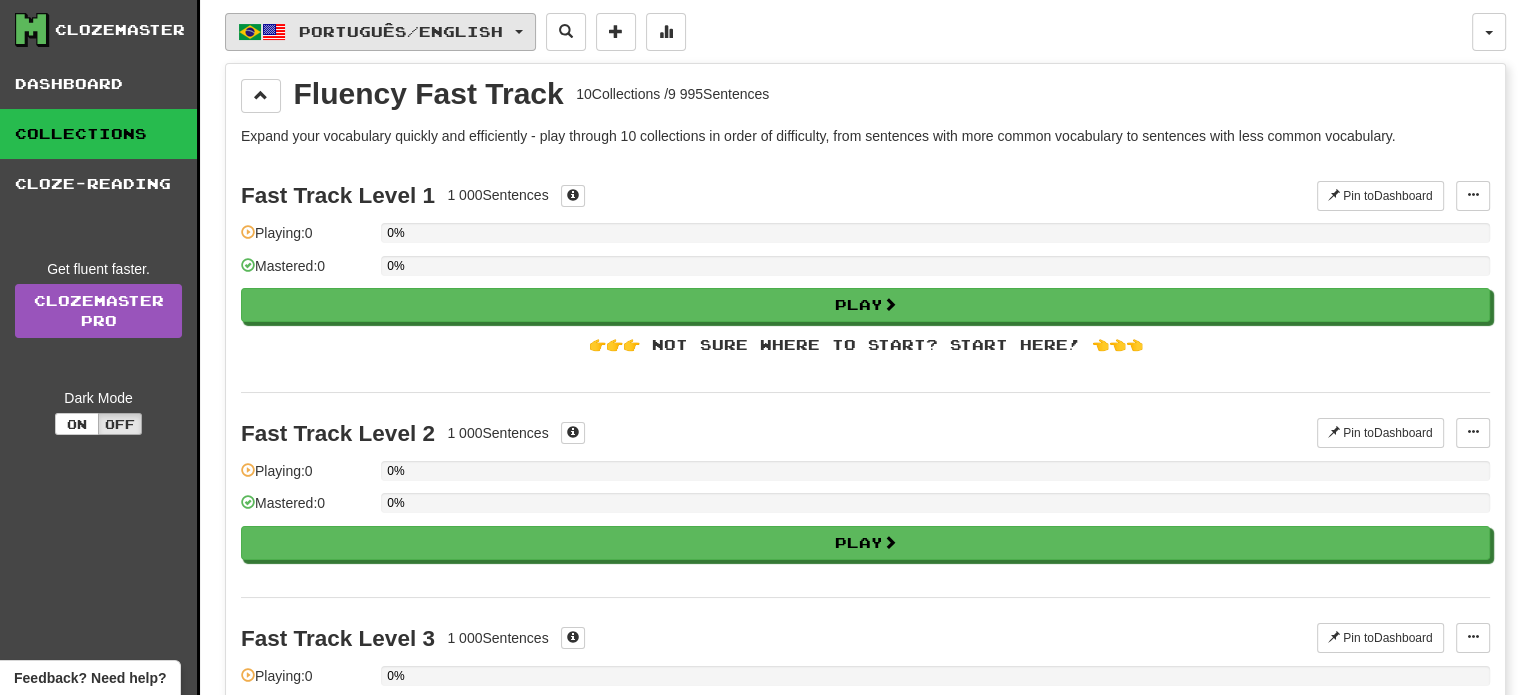 click on "Português  /  English" at bounding box center (401, 31) 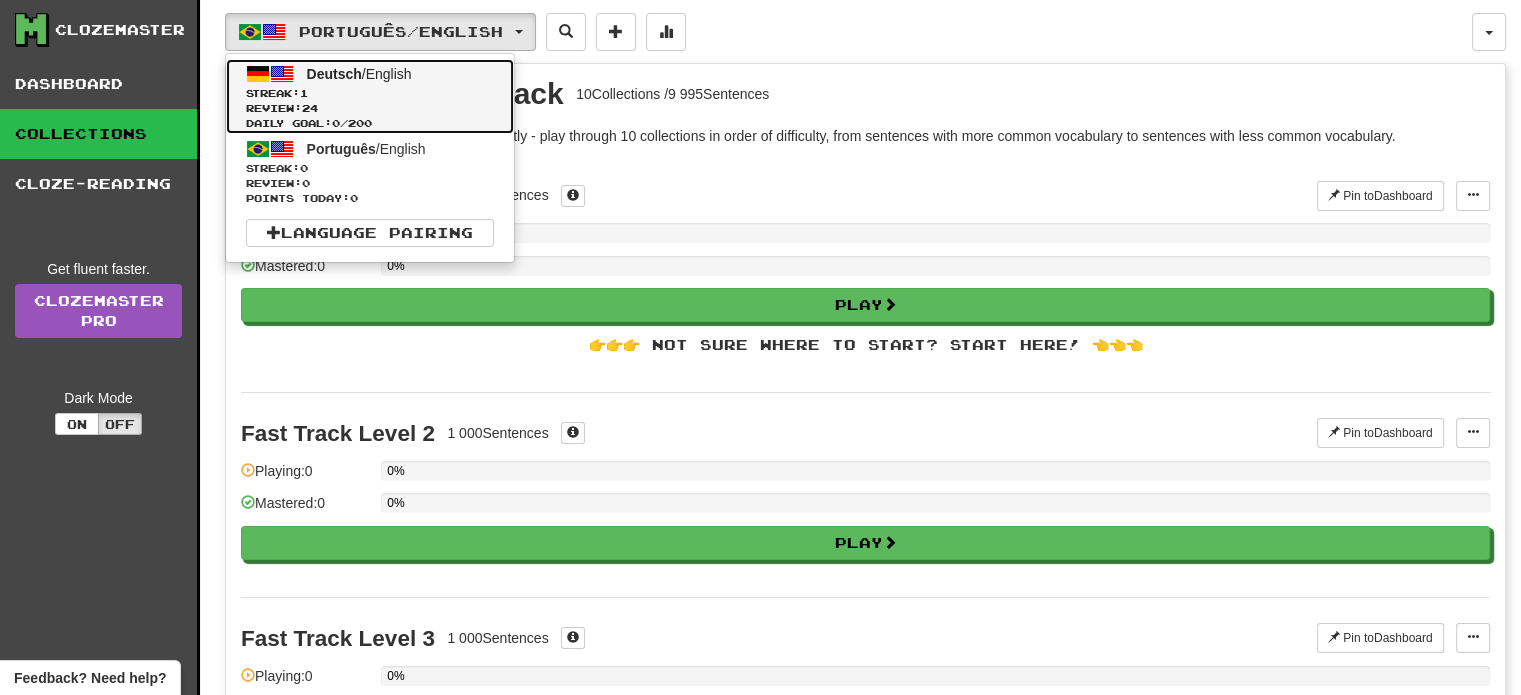click on "Deutsch  /  English Streak:  1   Review:  24 Daily Goal:  0  /  200" at bounding box center [370, 96] 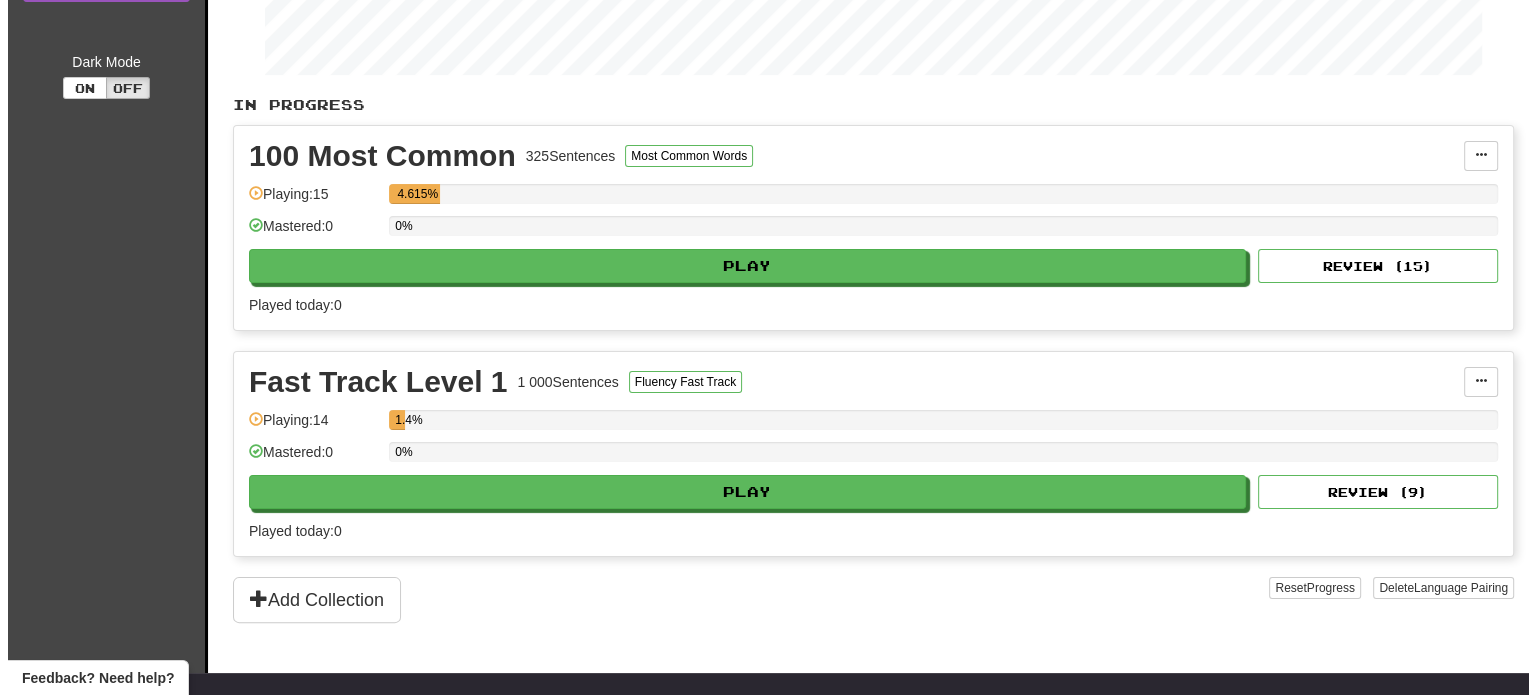 scroll, scrollTop: 336, scrollLeft: 0, axis: vertical 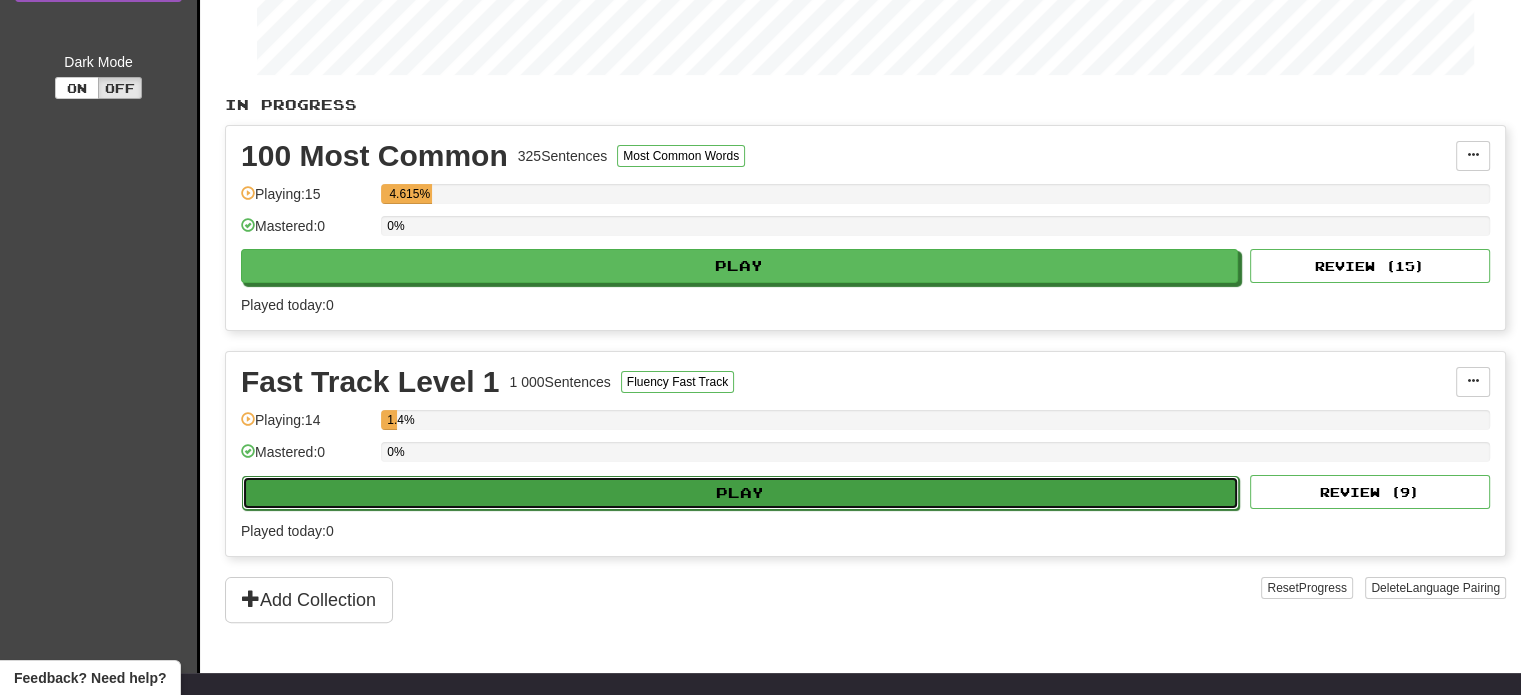 click on "Play" at bounding box center (740, 493) 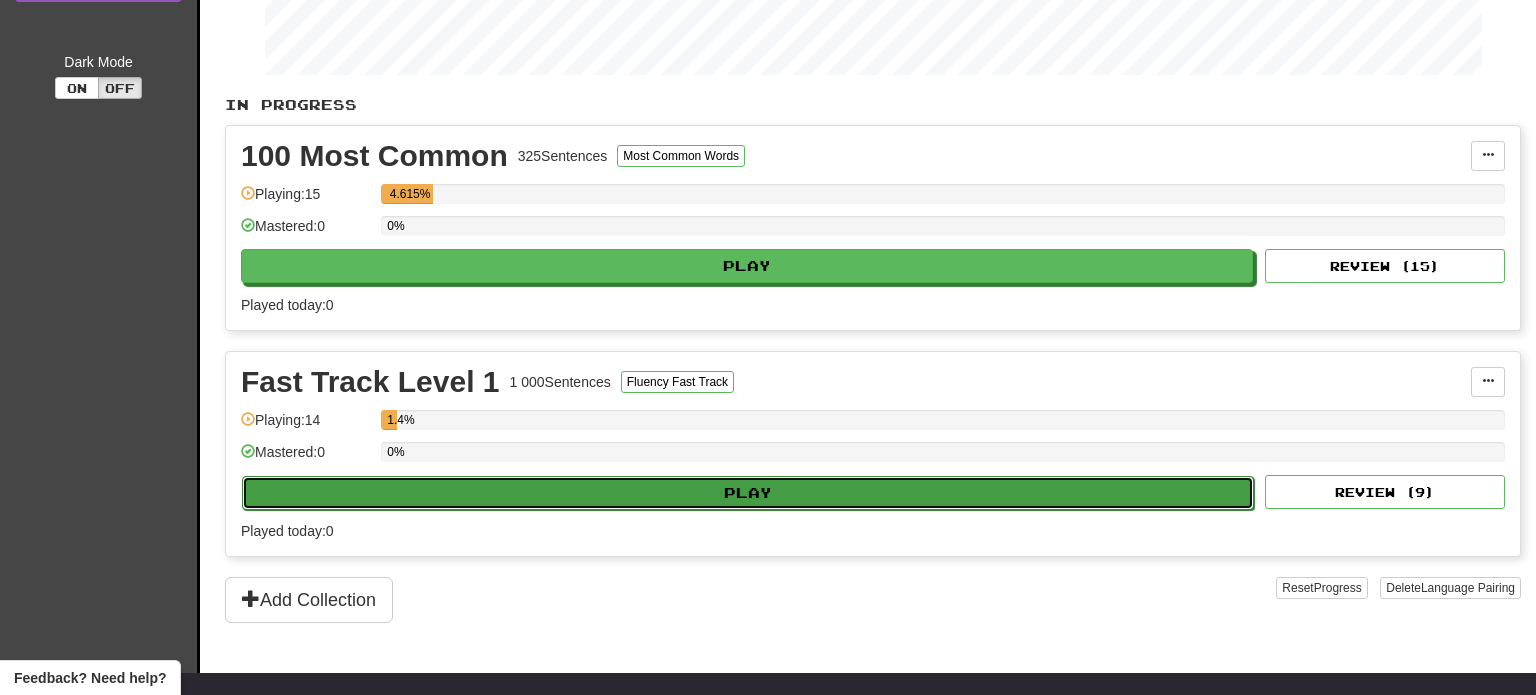 select on "**" 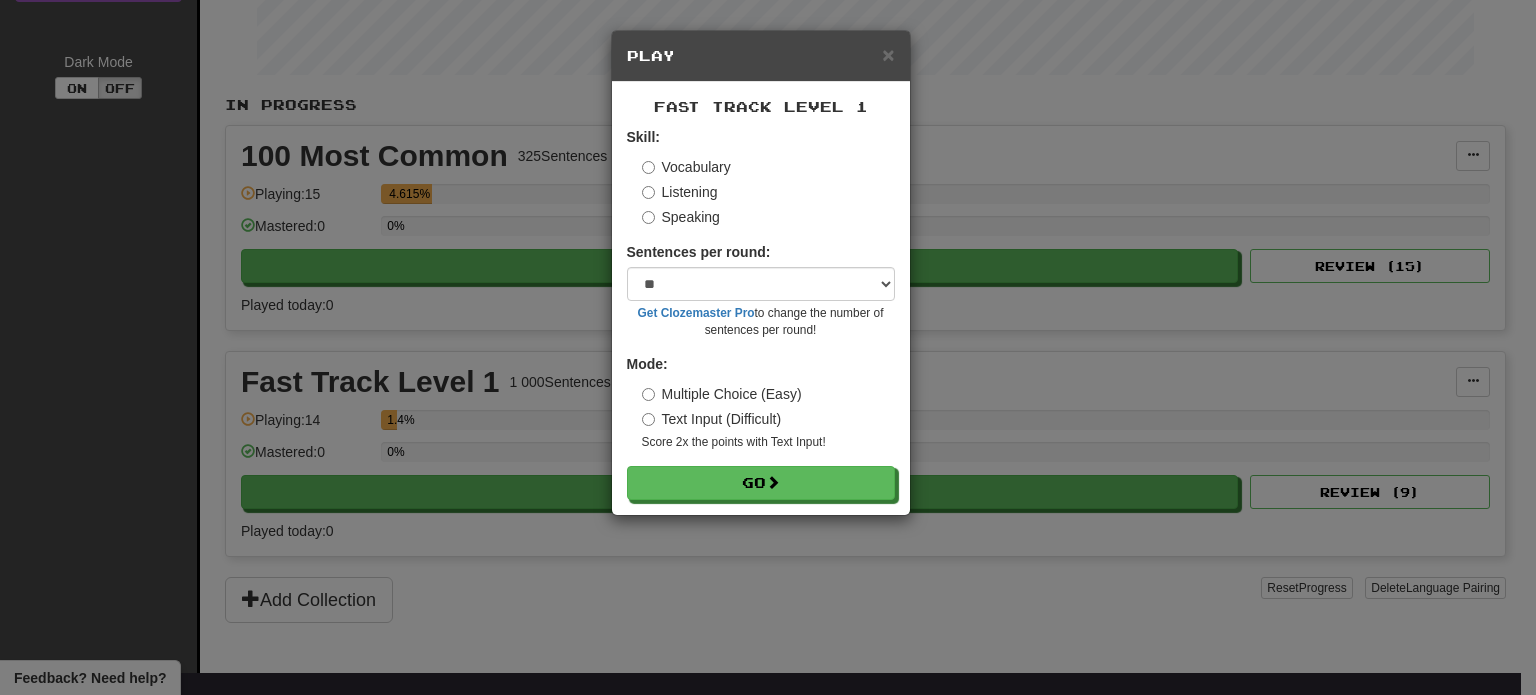 click on "Text Input (Difficult)" at bounding box center [712, 419] 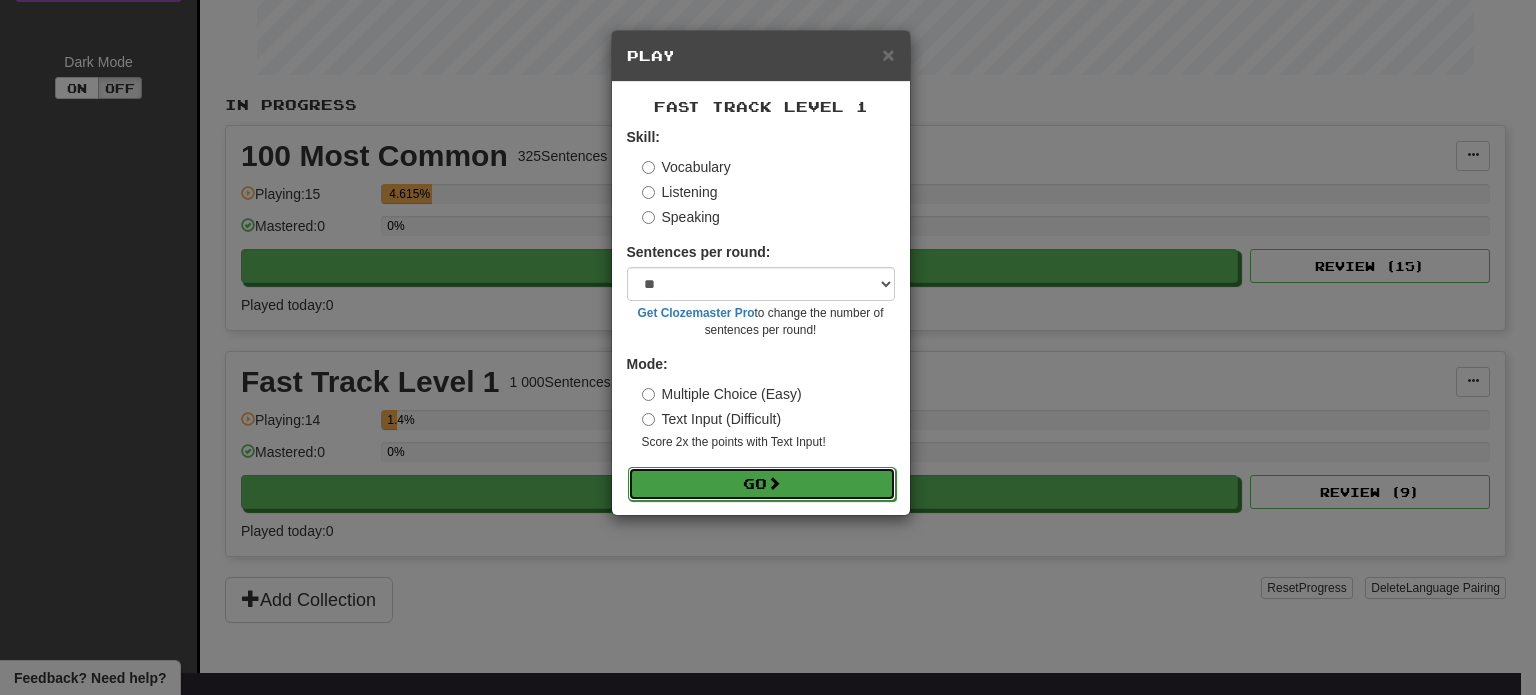 click on "Go" at bounding box center [762, 484] 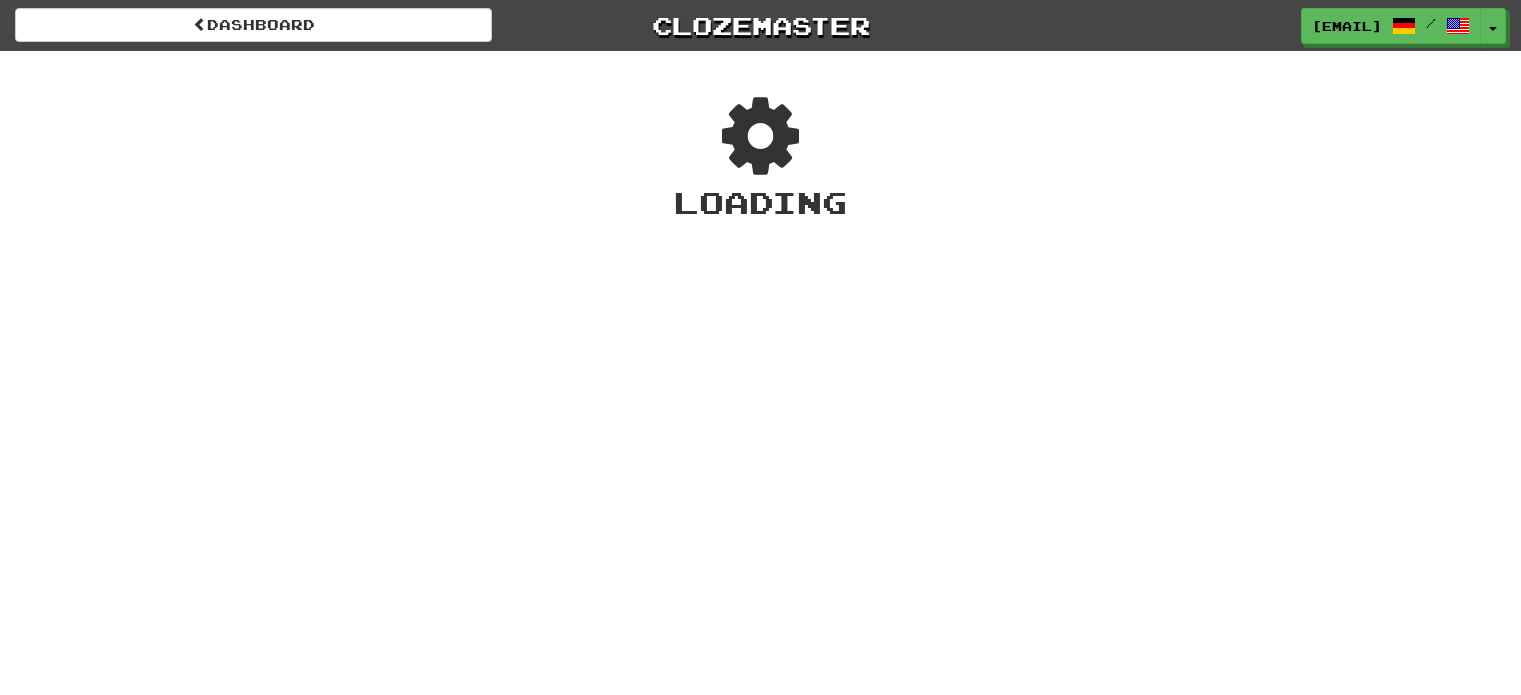 scroll, scrollTop: 0, scrollLeft: 0, axis: both 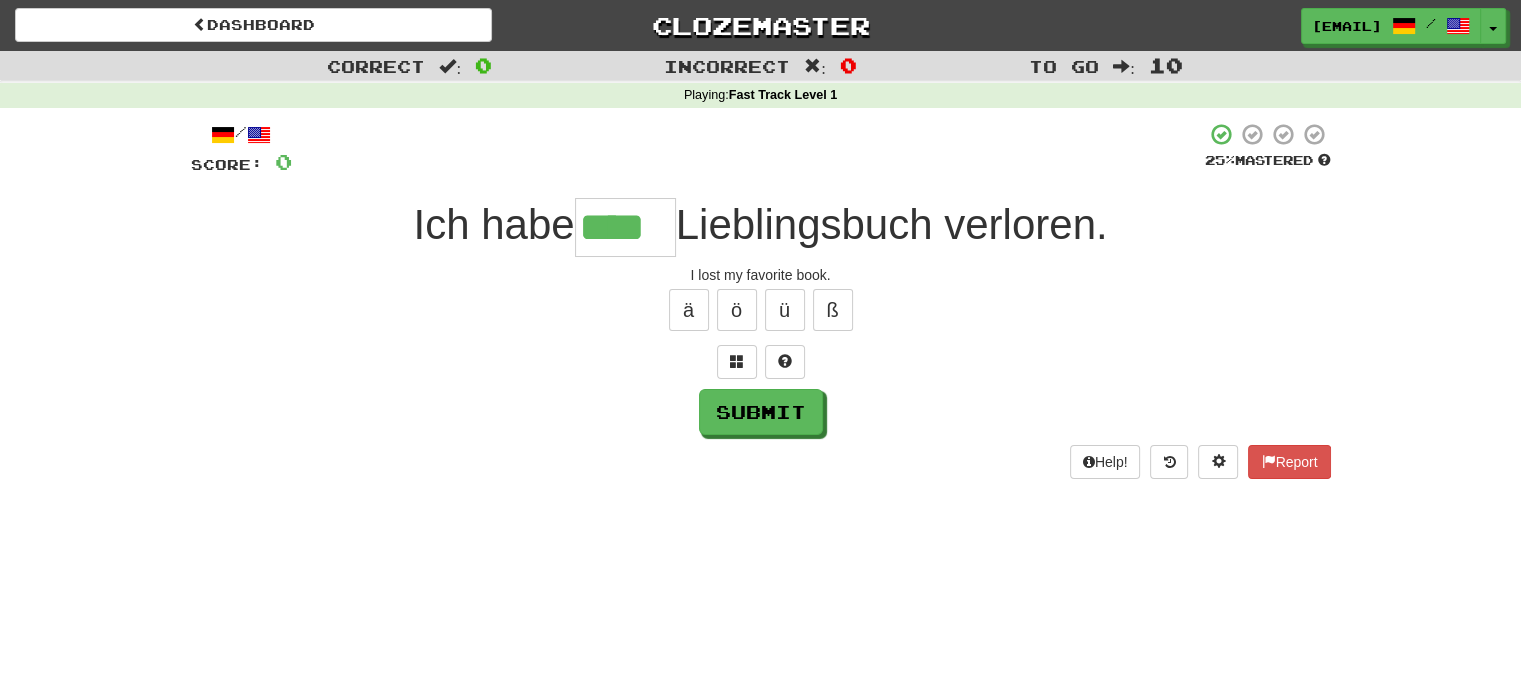 type on "****" 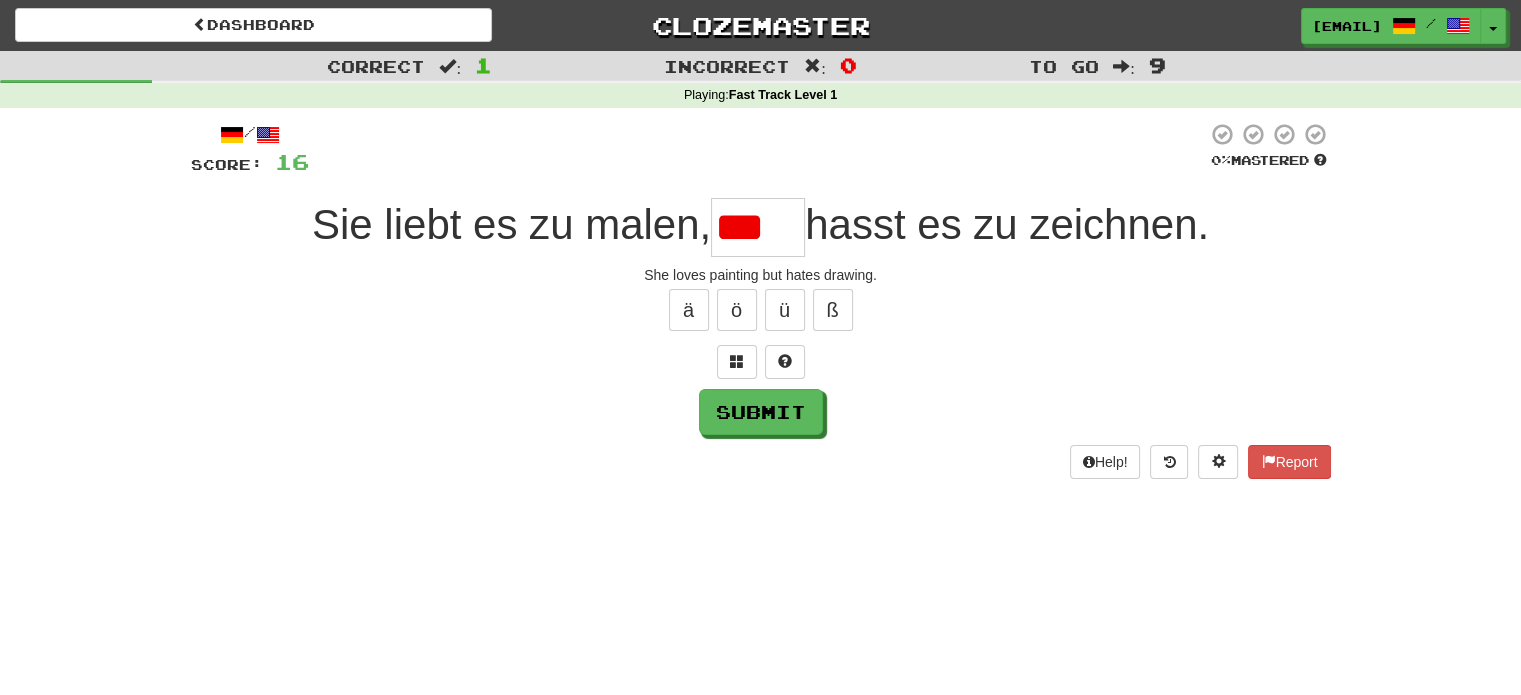 type on "****" 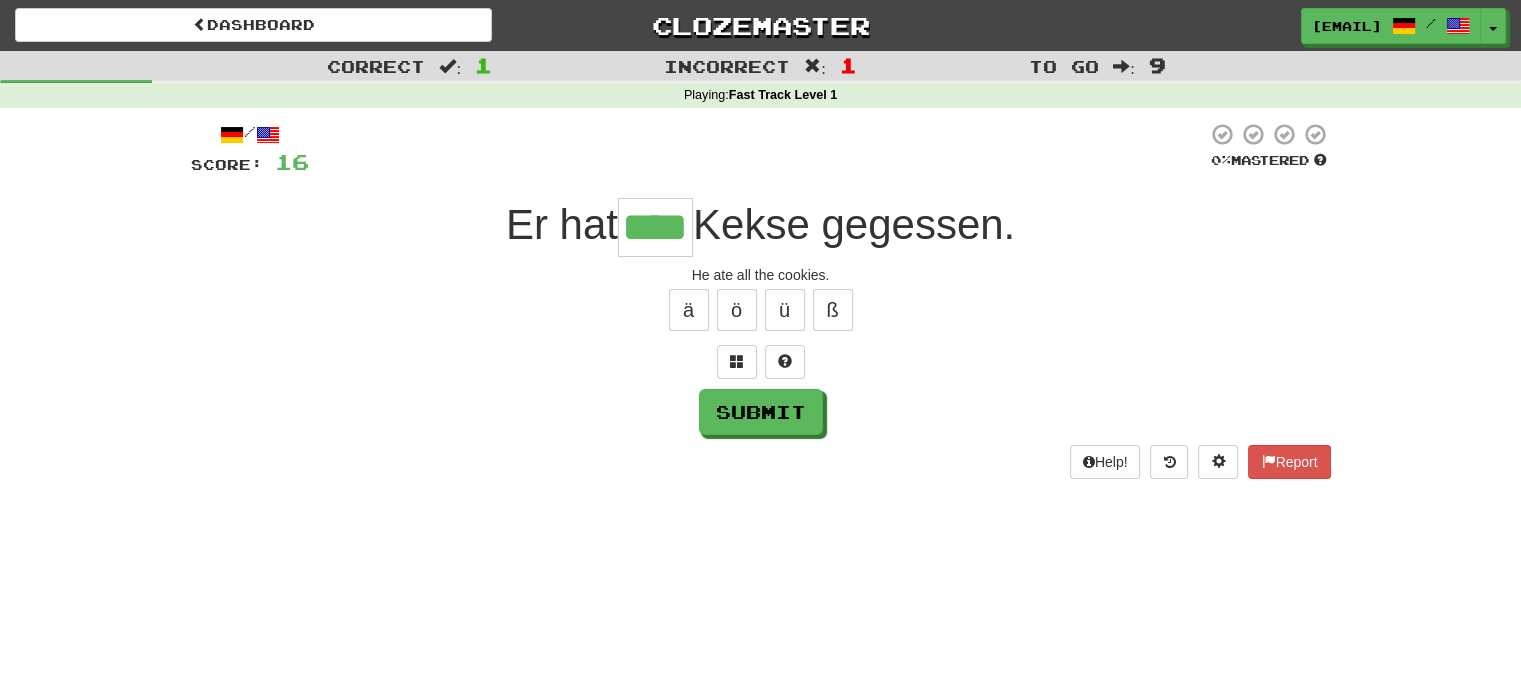 type on "****" 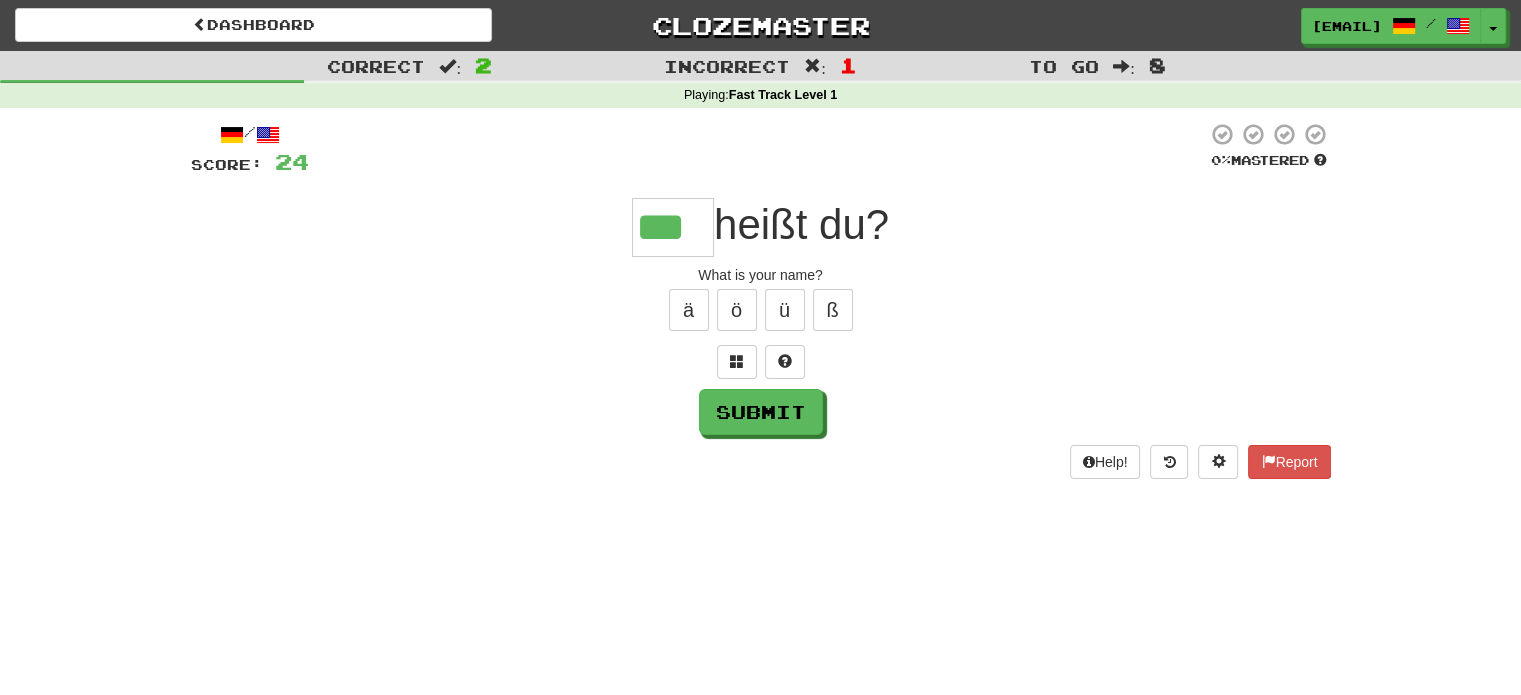 type on "***" 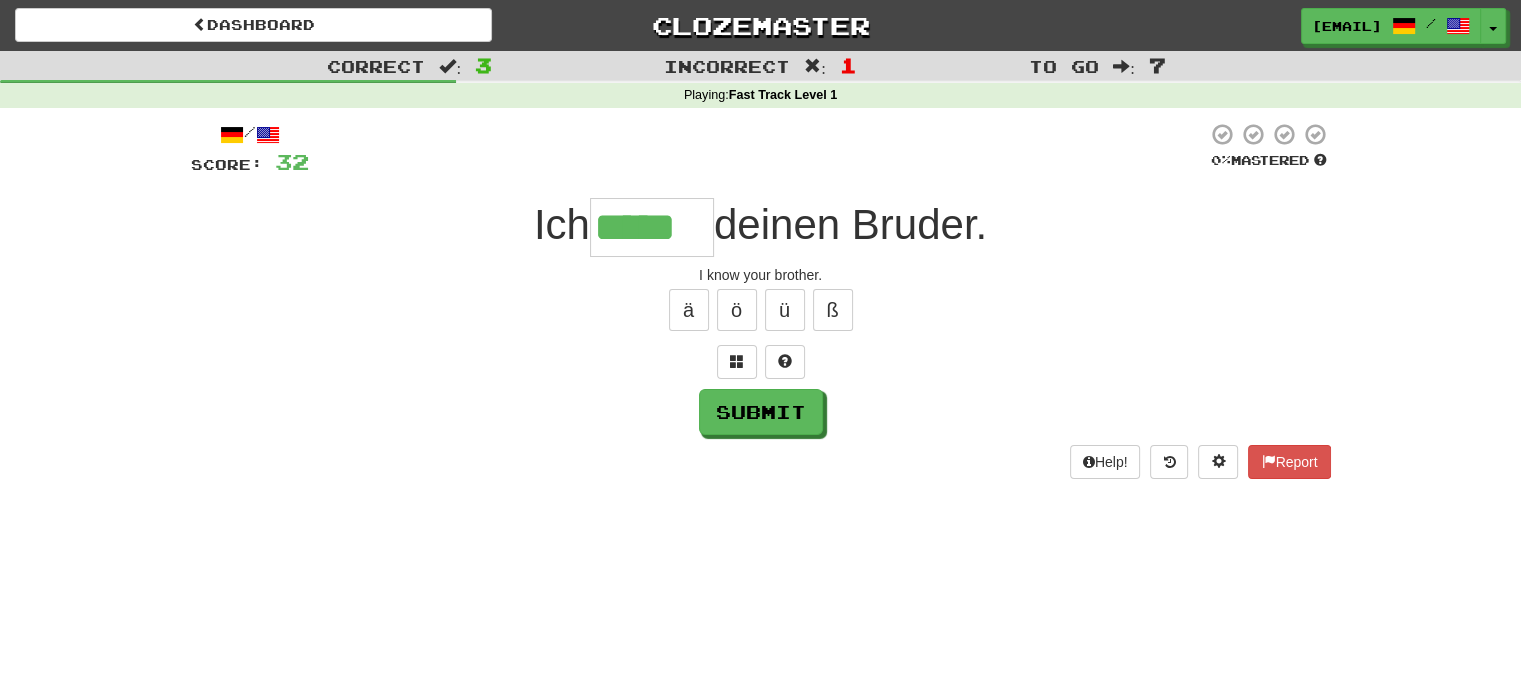 type on "*****" 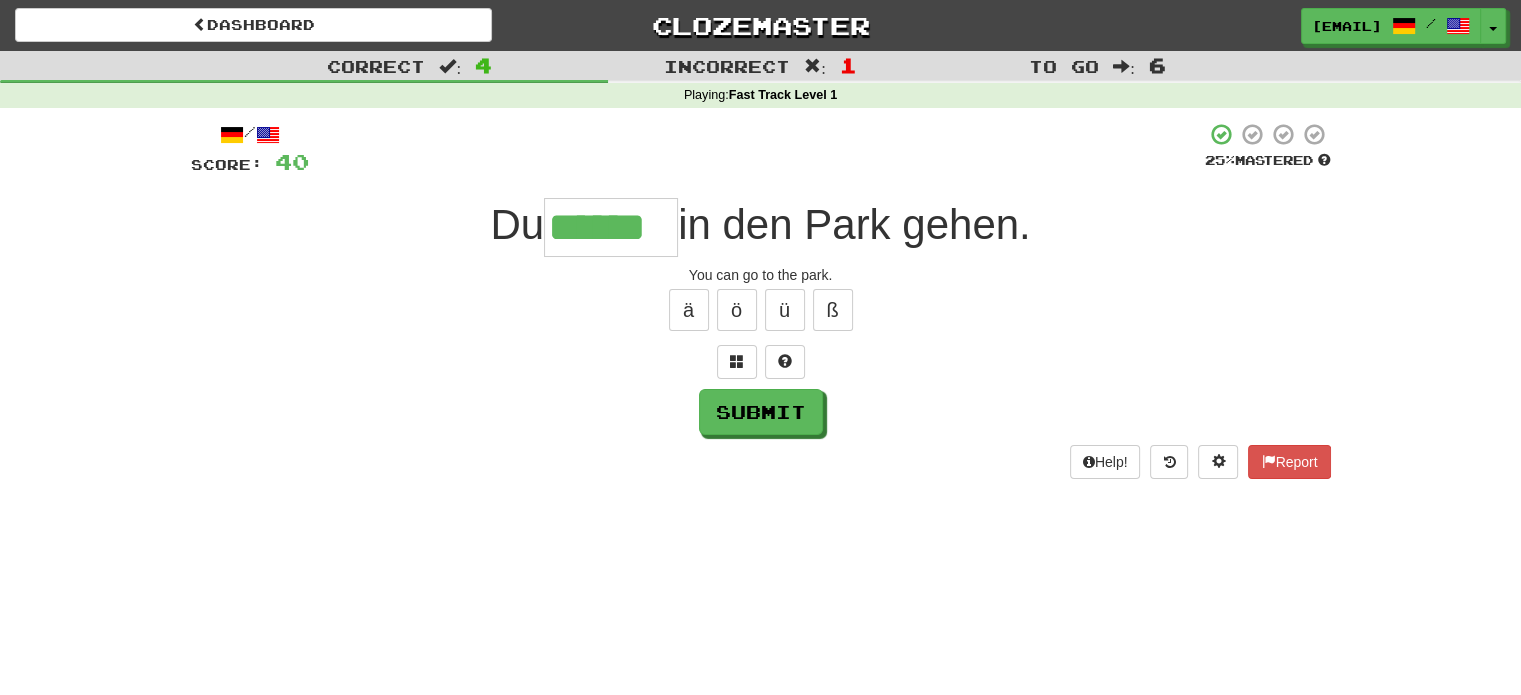 type on "******" 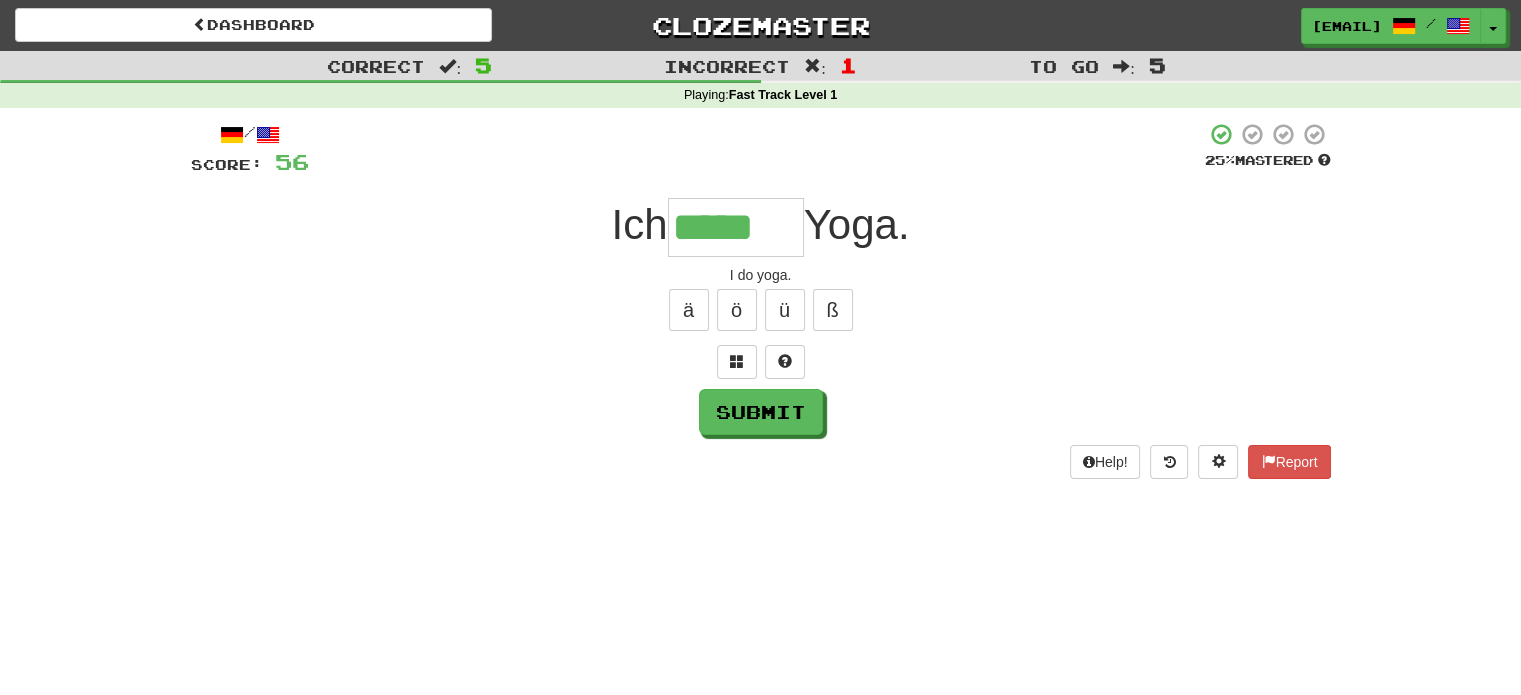 type on "*****" 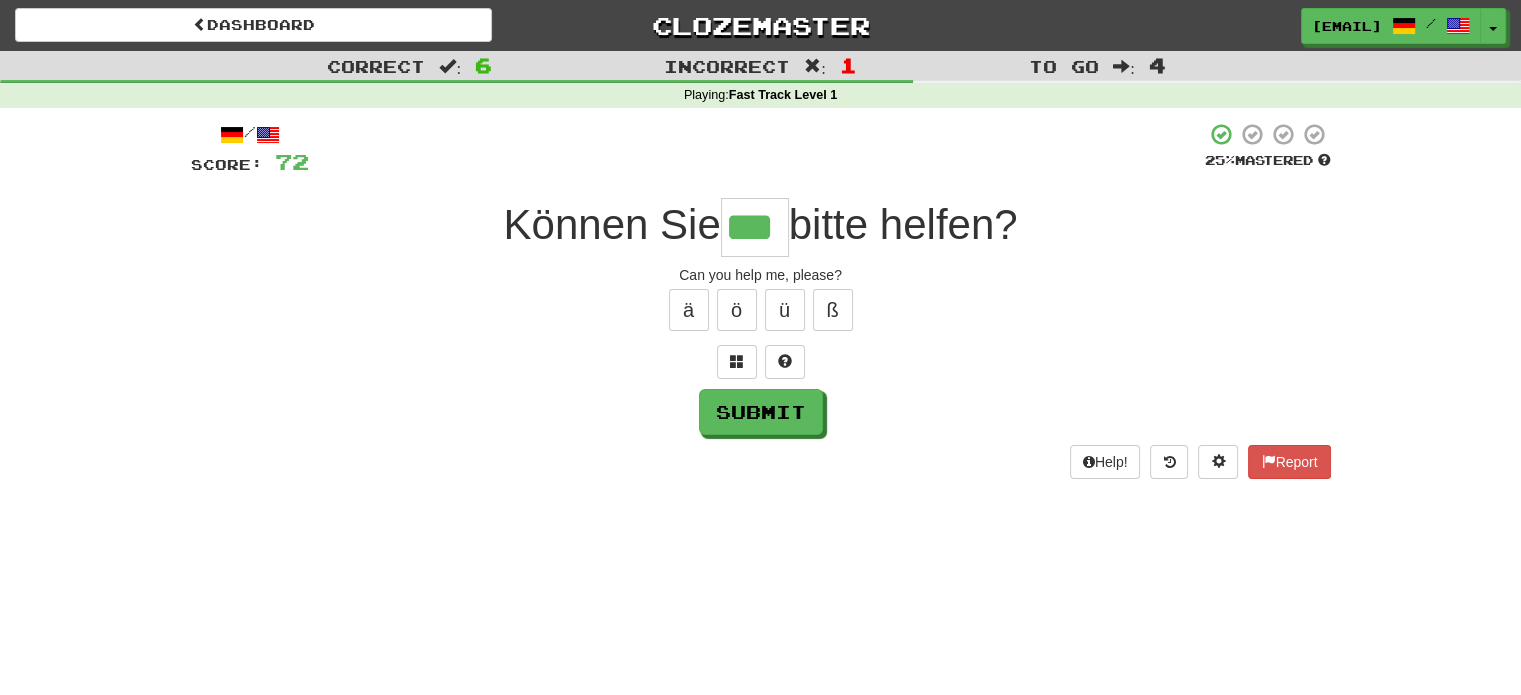 type on "***" 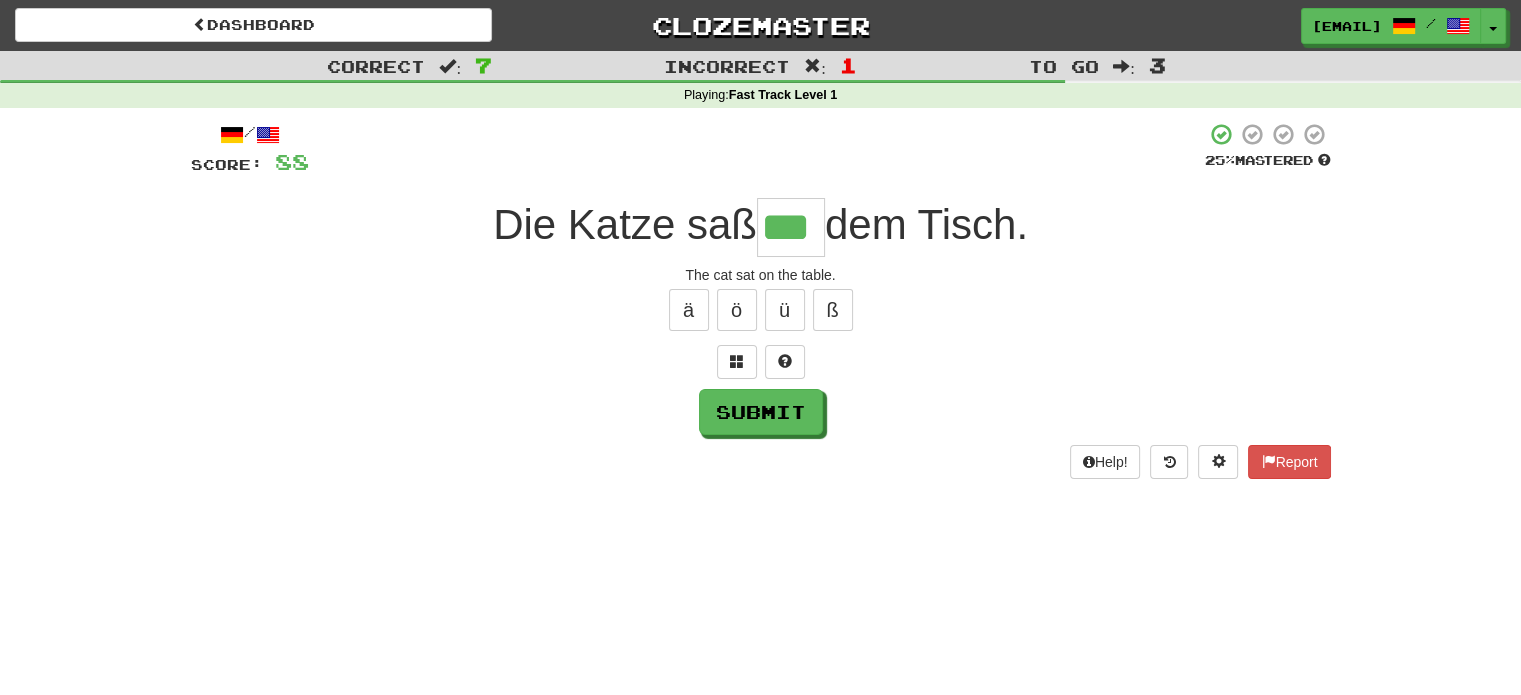 type on "***" 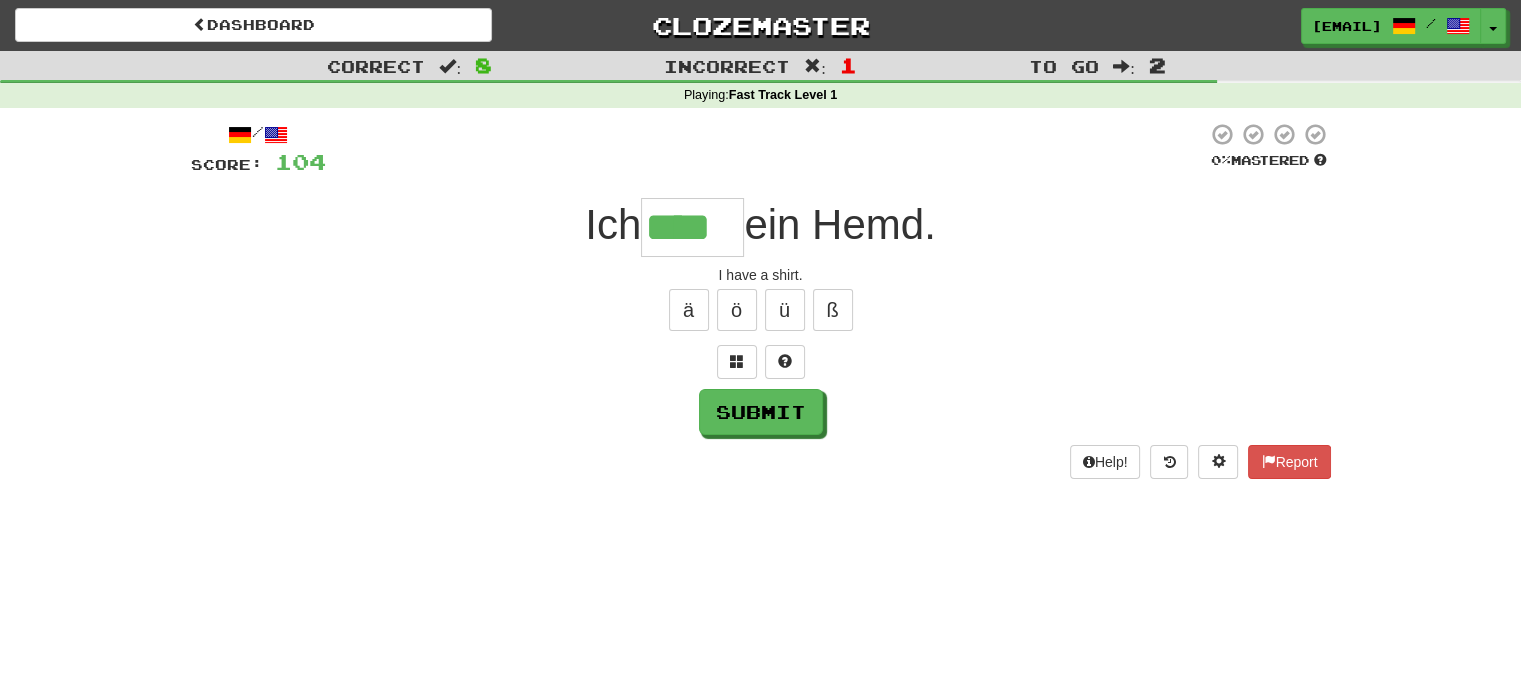 type on "****" 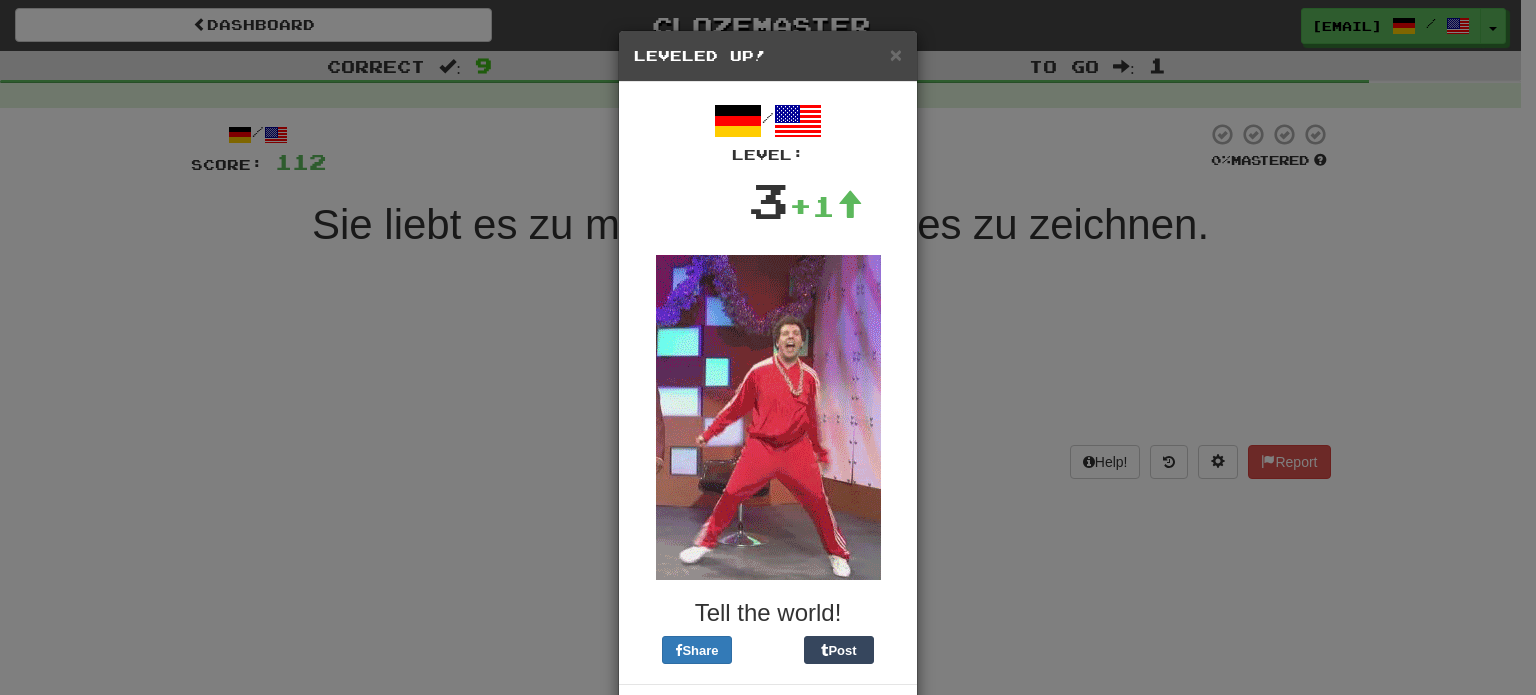 click on "× Leveled Up!" at bounding box center [768, 56] 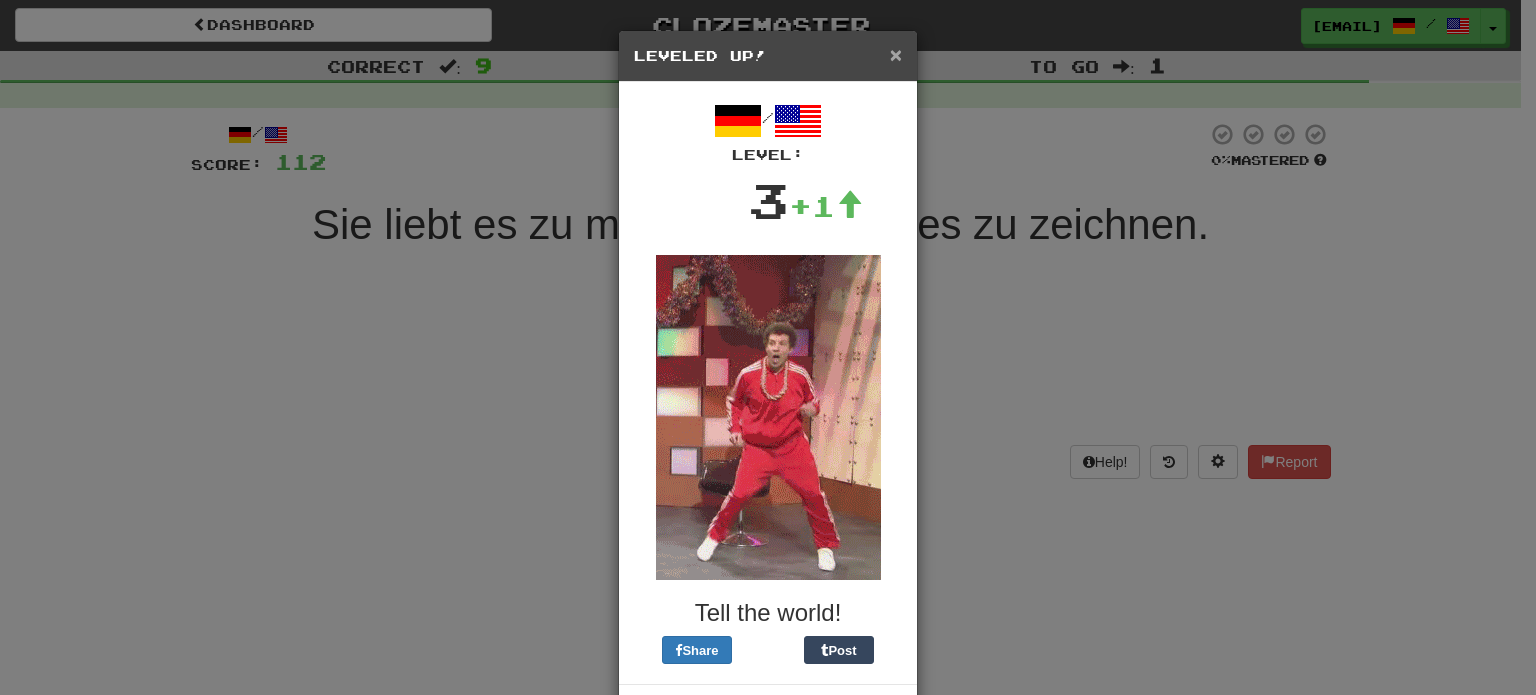 click on "×" at bounding box center [896, 54] 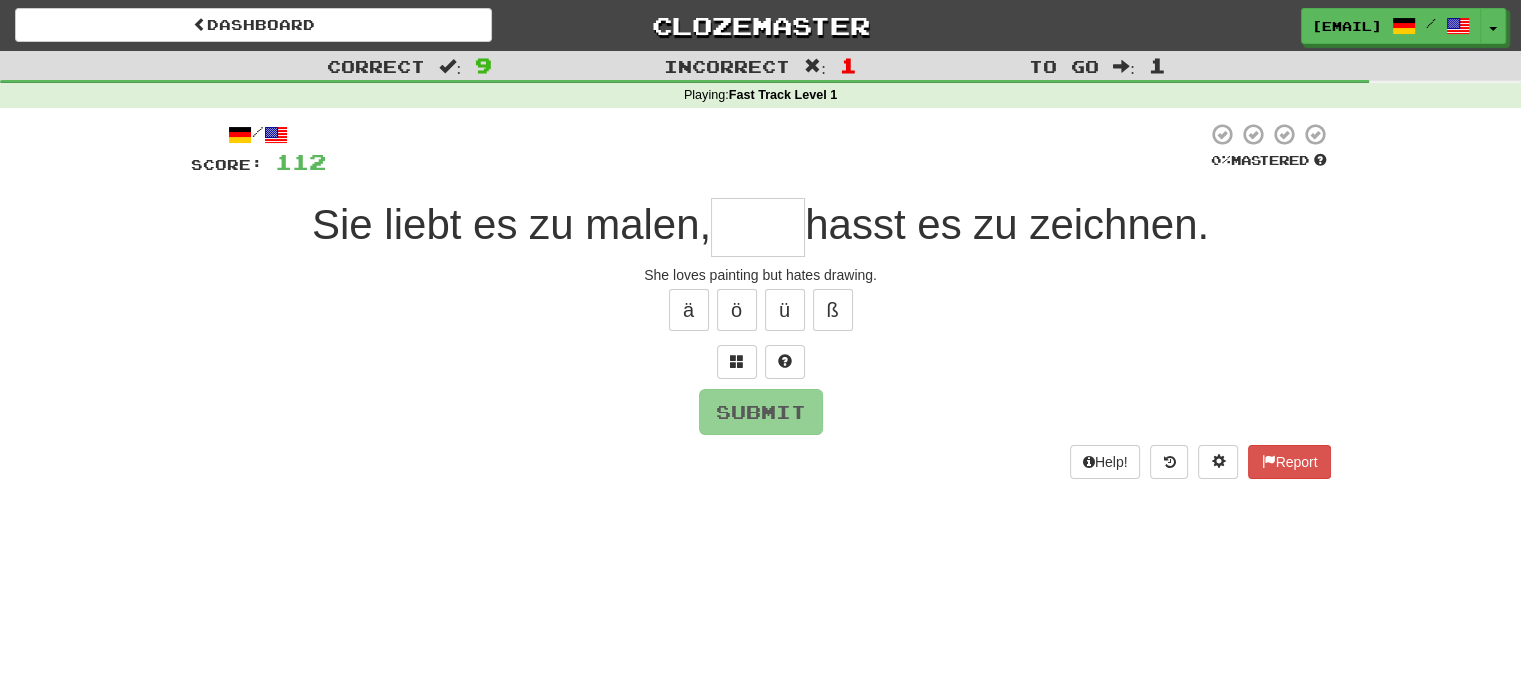 click at bounding box center (758, 227) 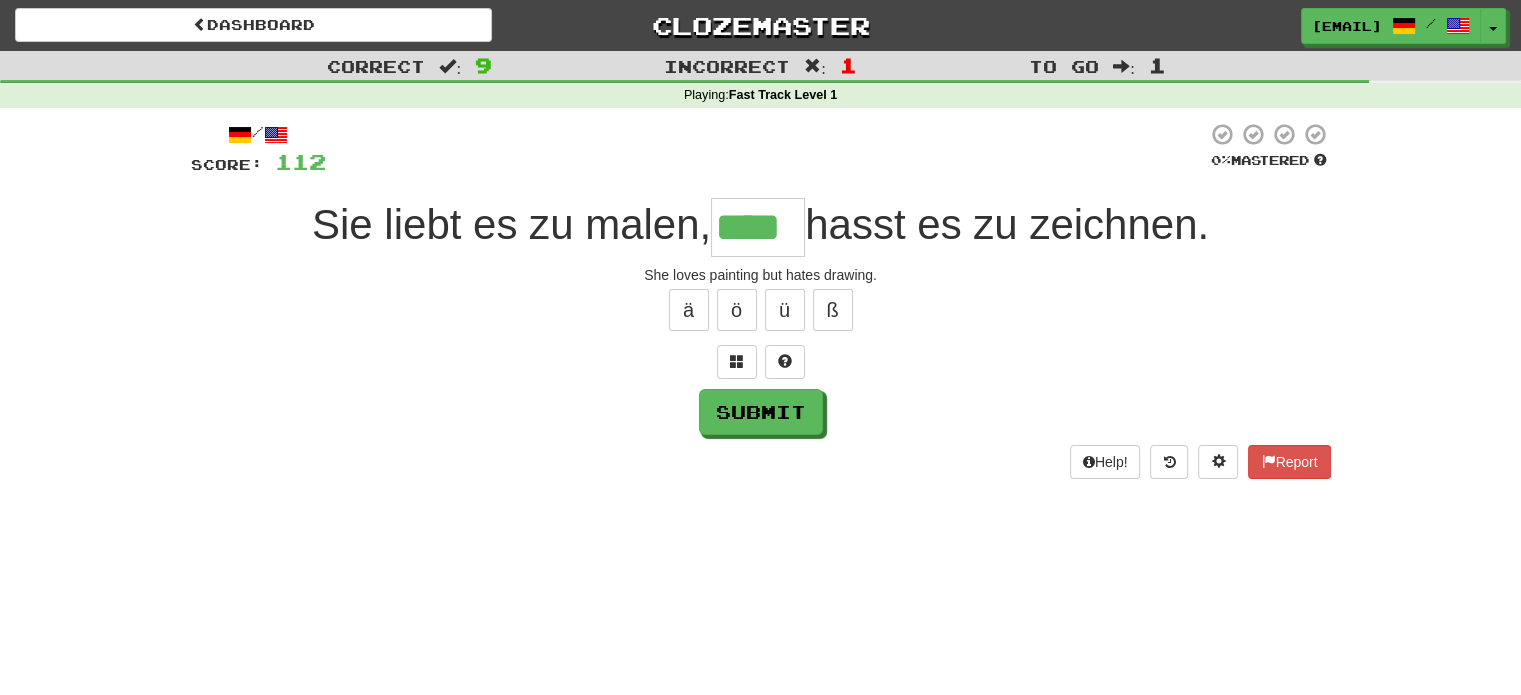 type on "****" 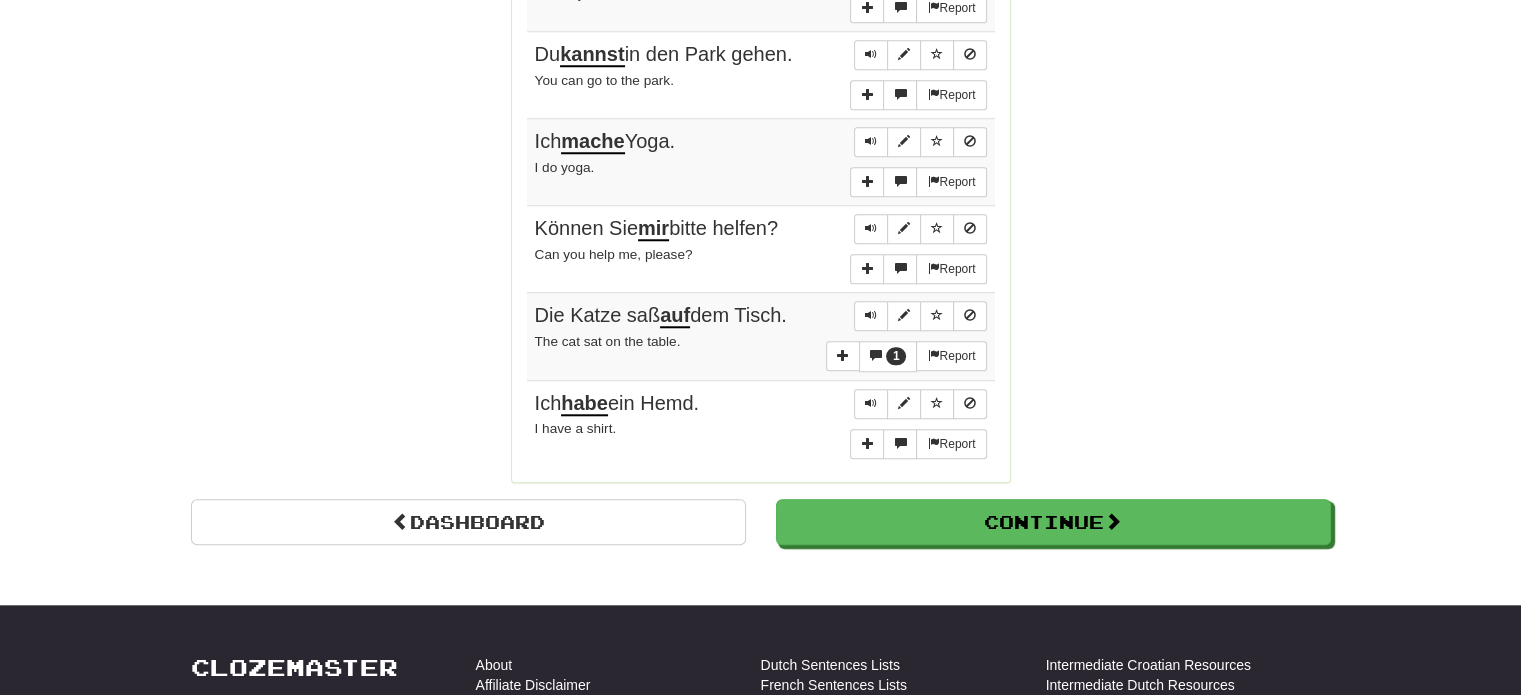 scroll, scrollTop: 1778, scrollLeft: 0, axis: vertical 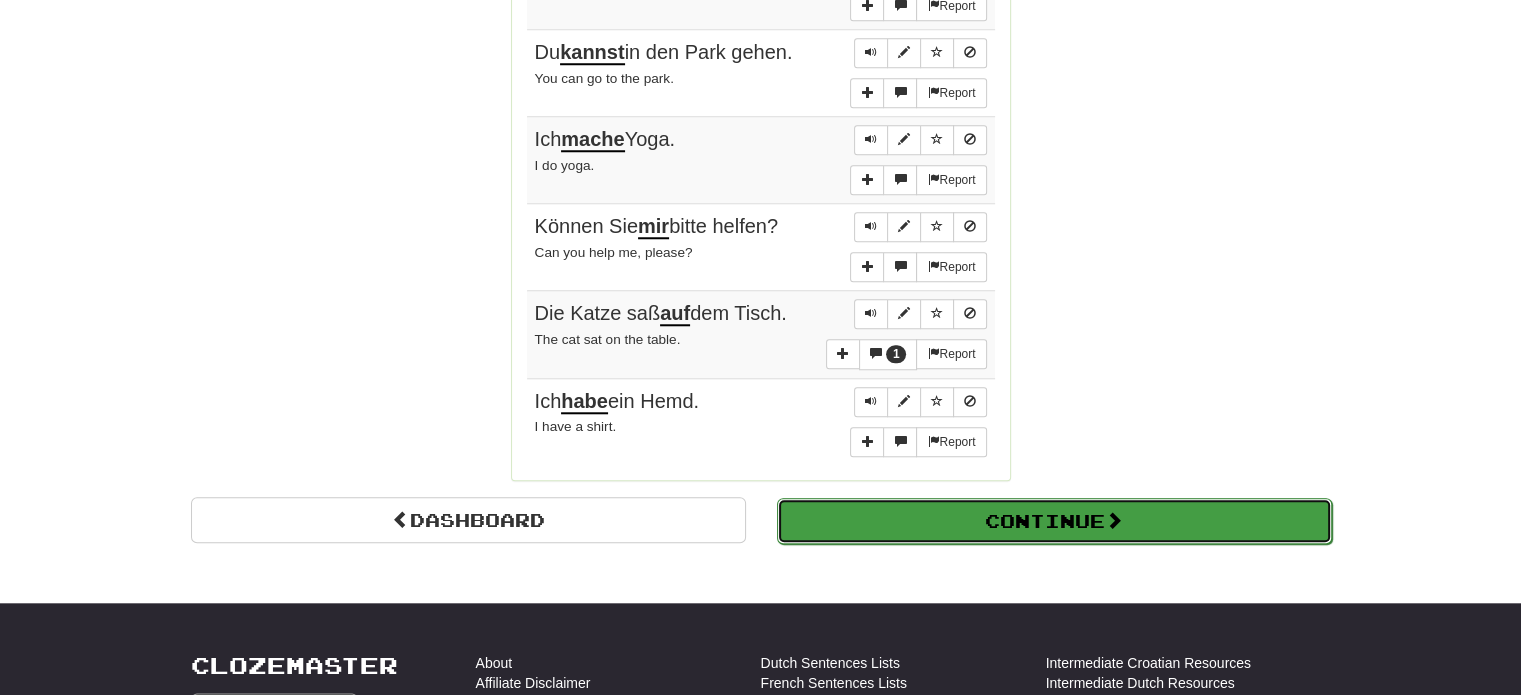 click on "Continue" at bounding box center [1054, 521] 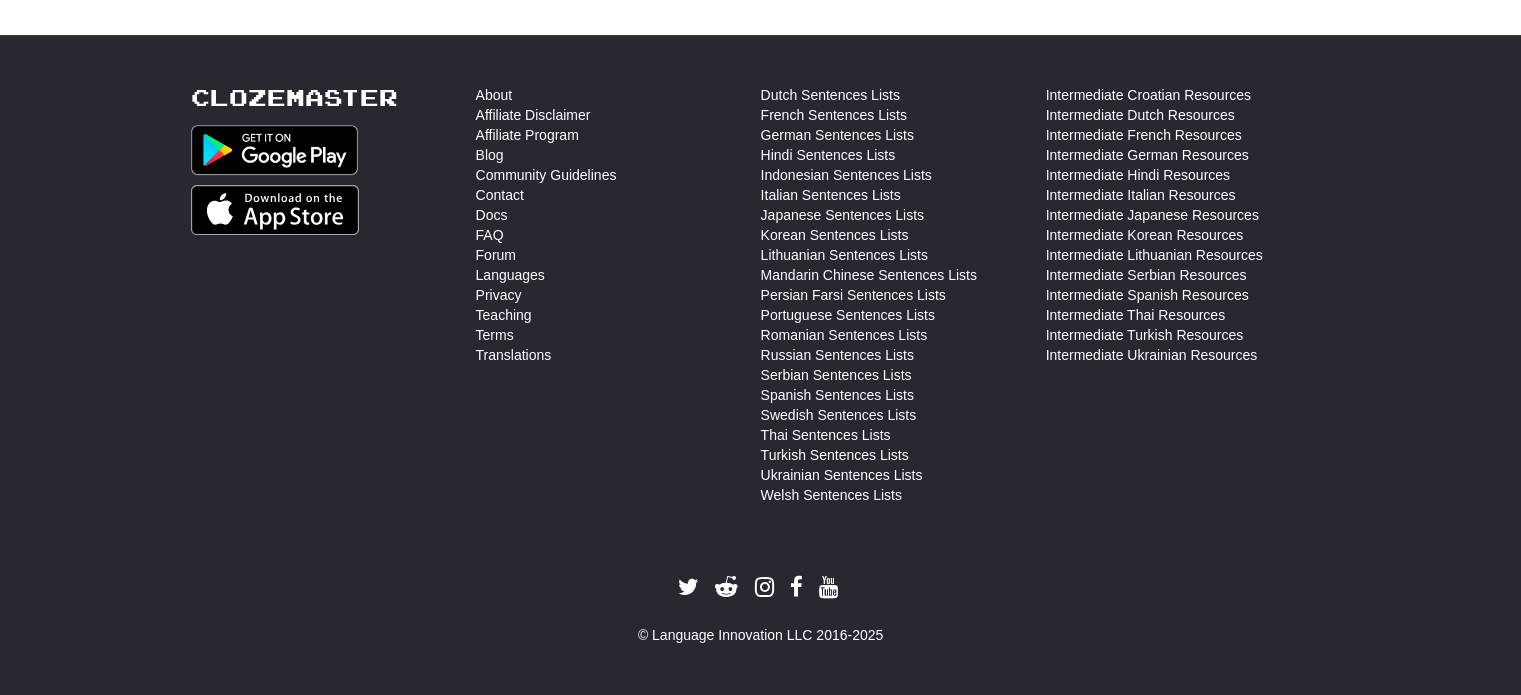scroll, scrollTop: 710, scrollLeft: 0, axis: vertical 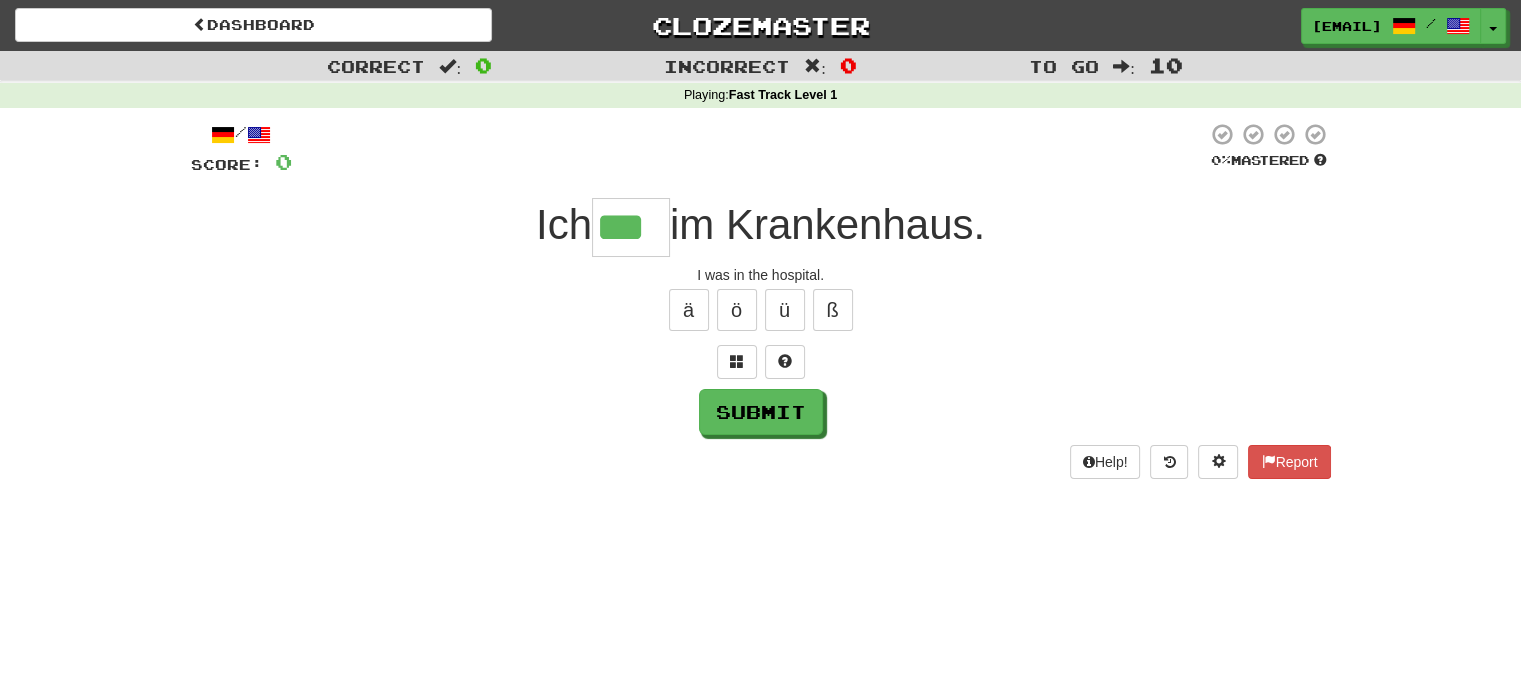 type on "***" 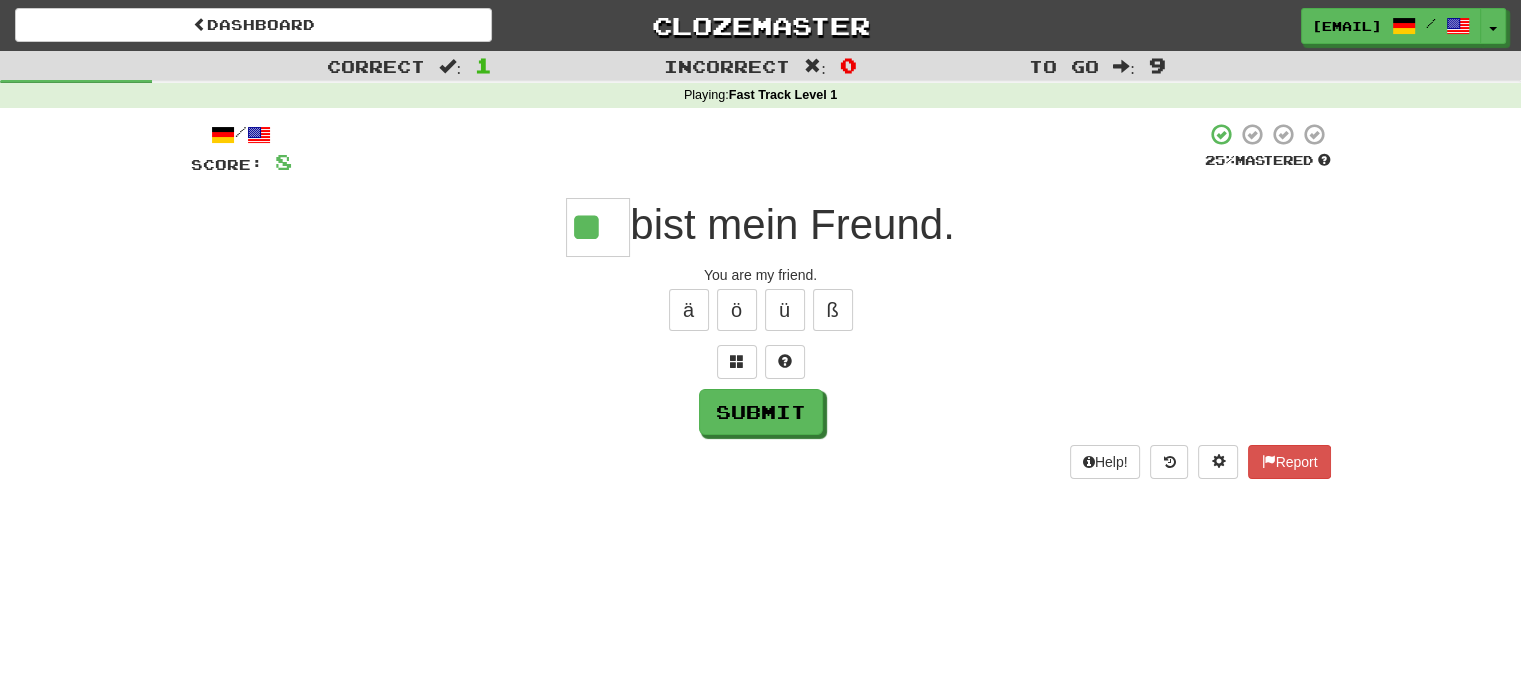 type on "**" 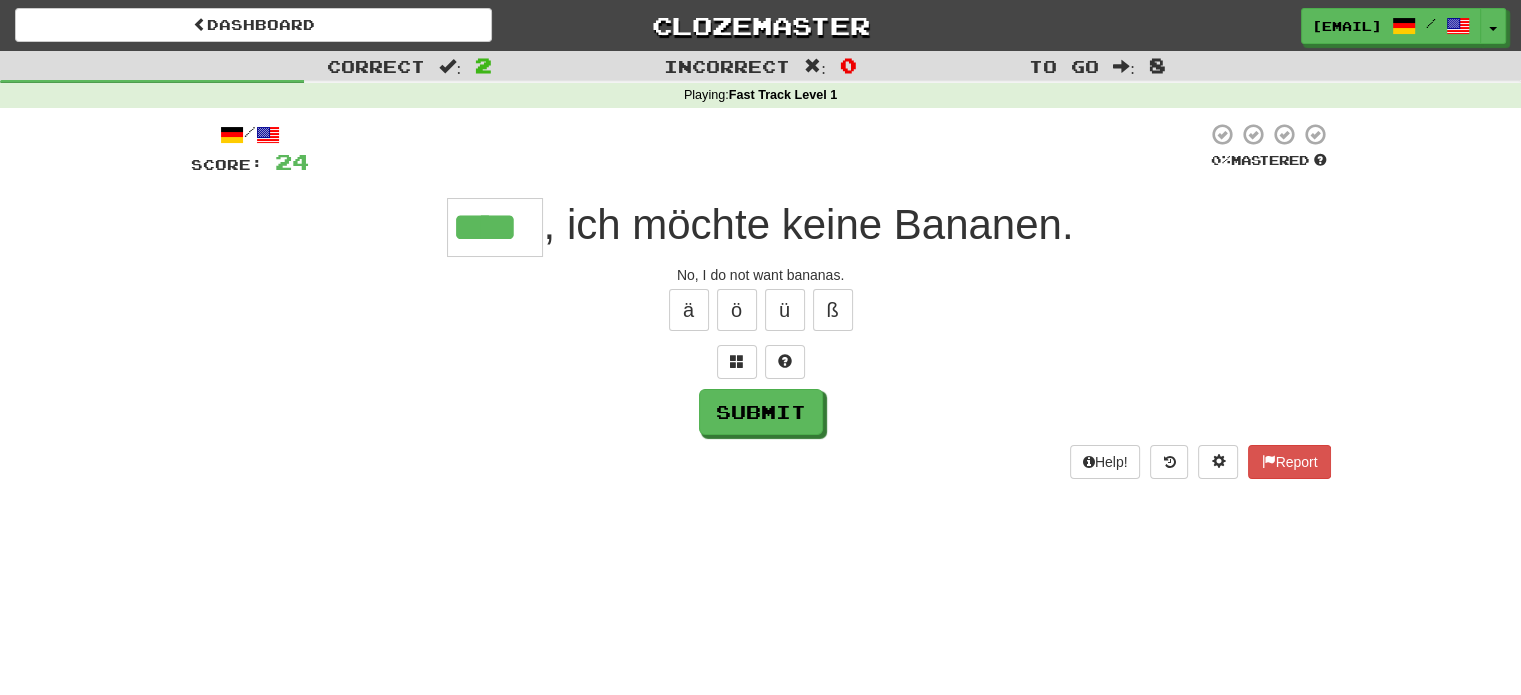 type on "****" 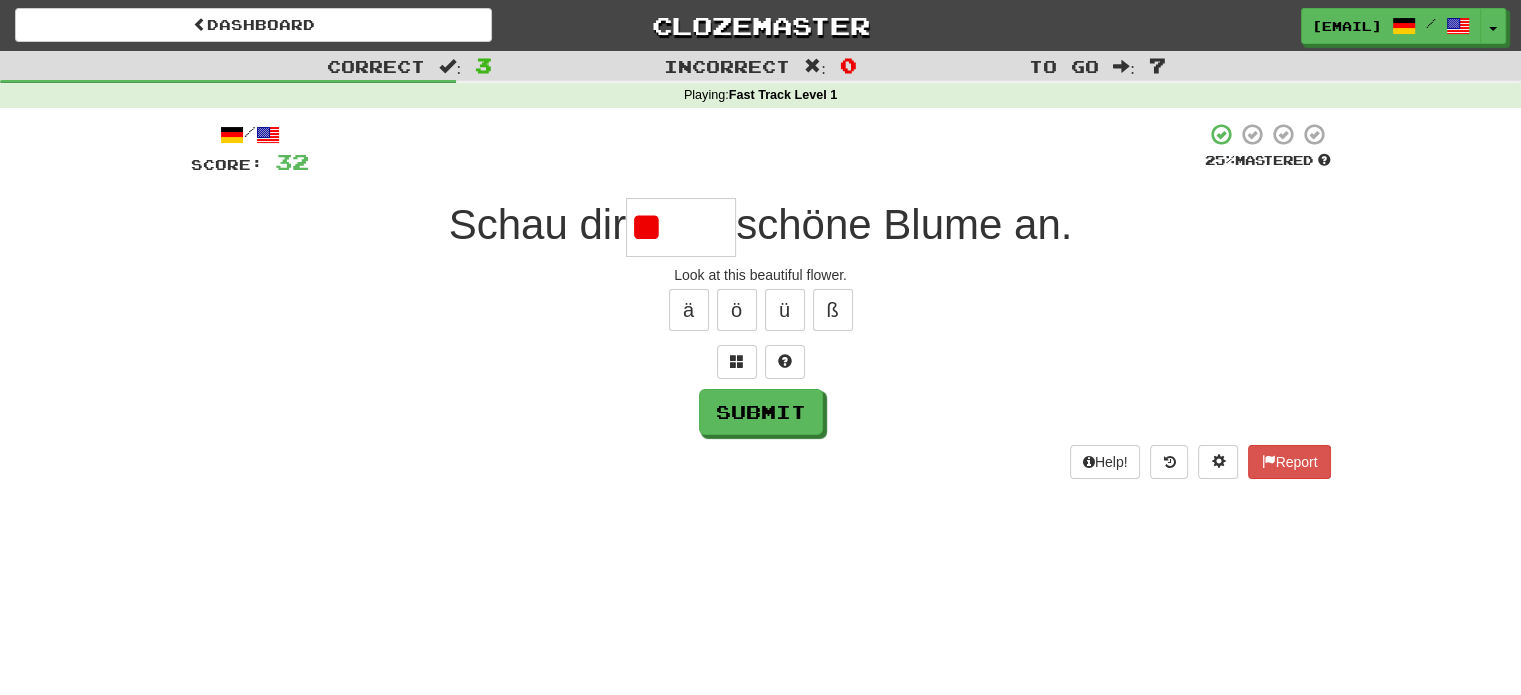 type on "*" 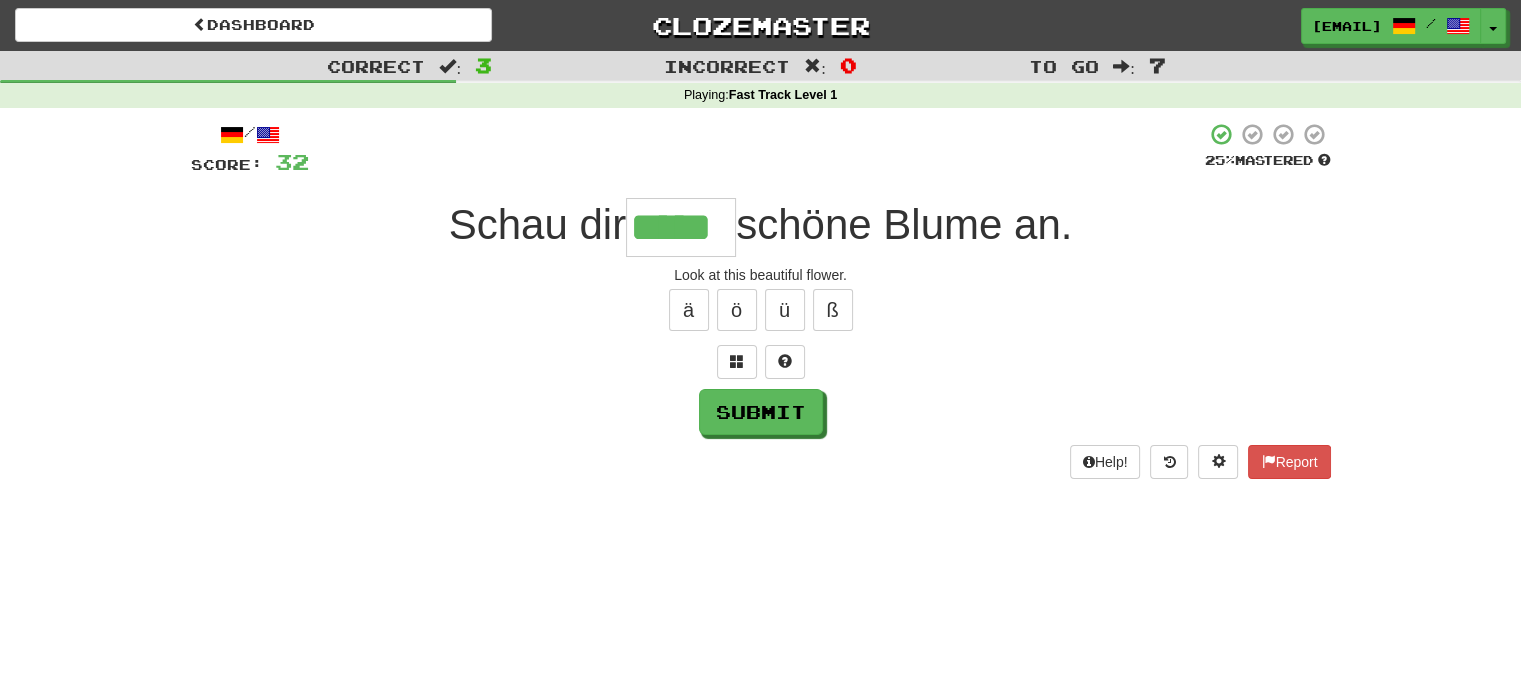 type on "*****" 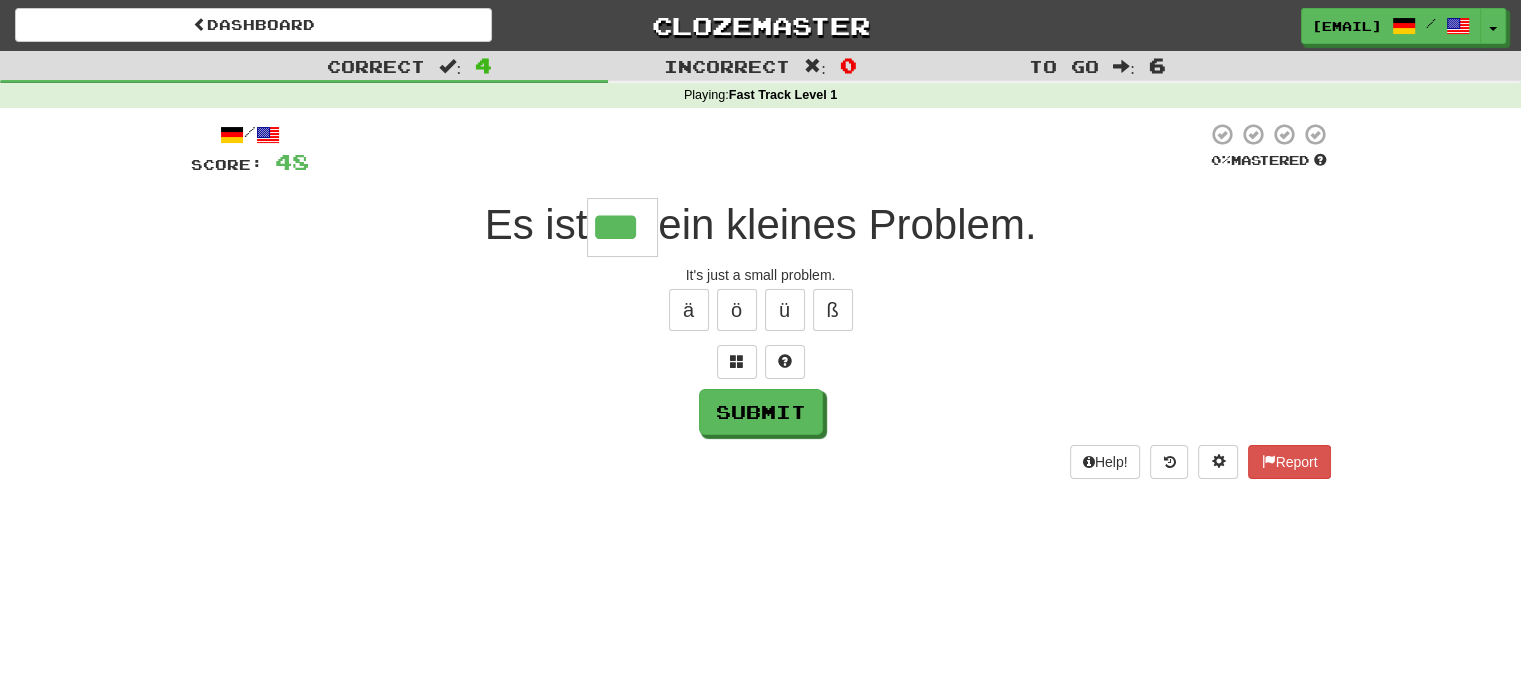 type on "***" 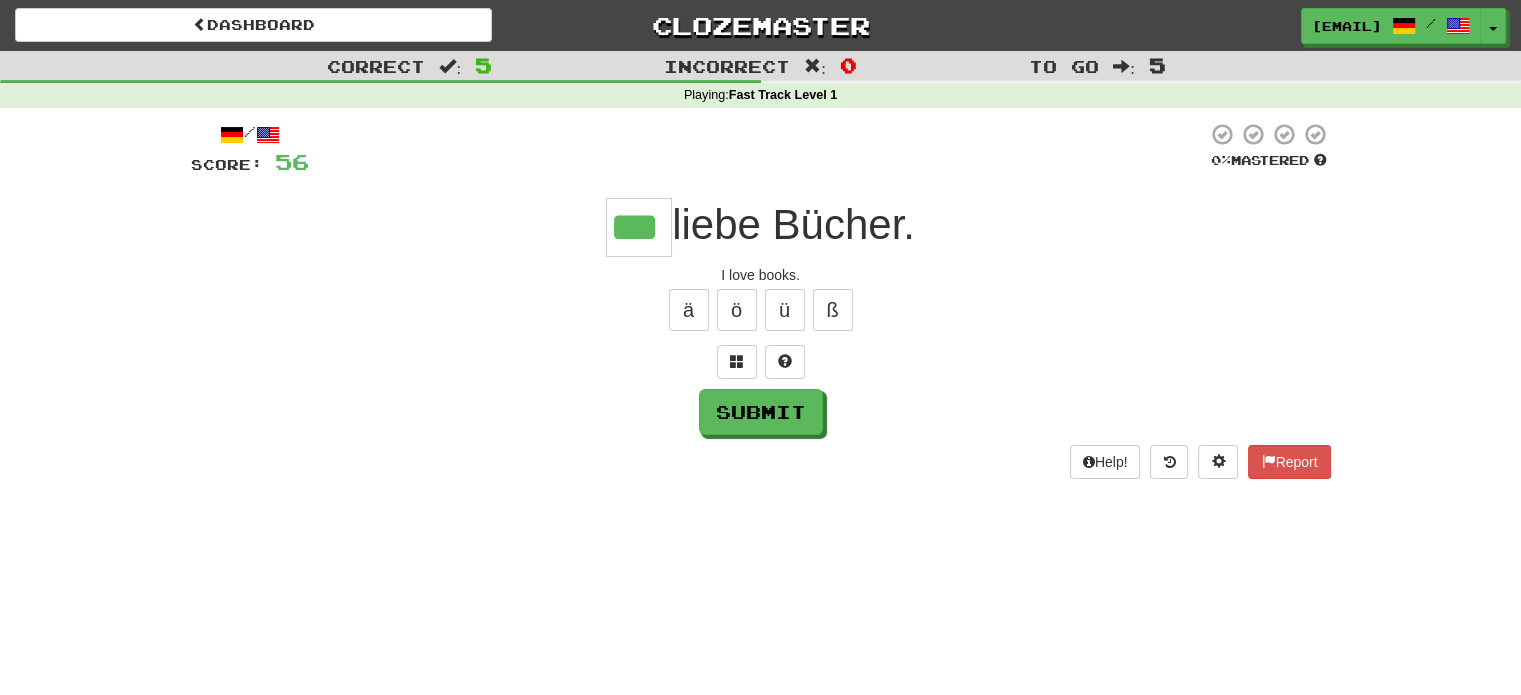 type on "***" 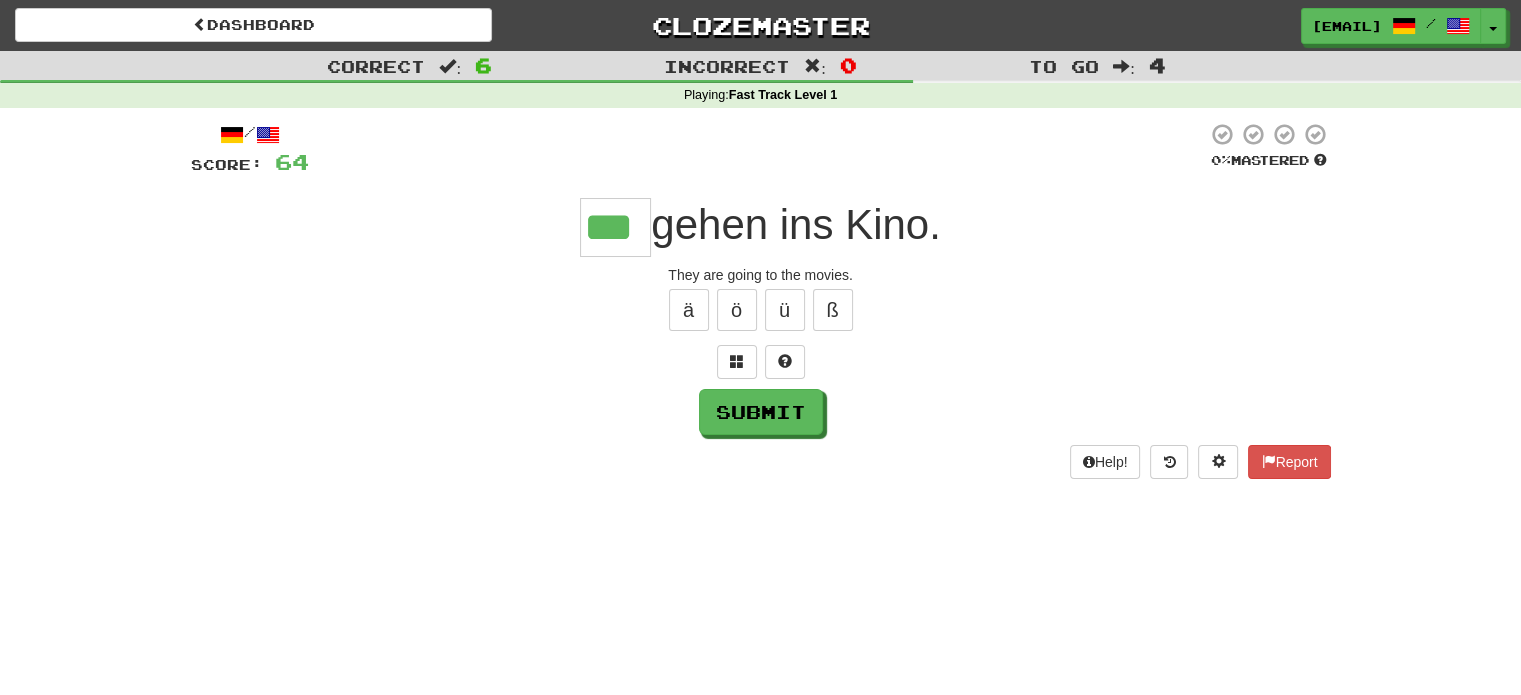 type on "***" 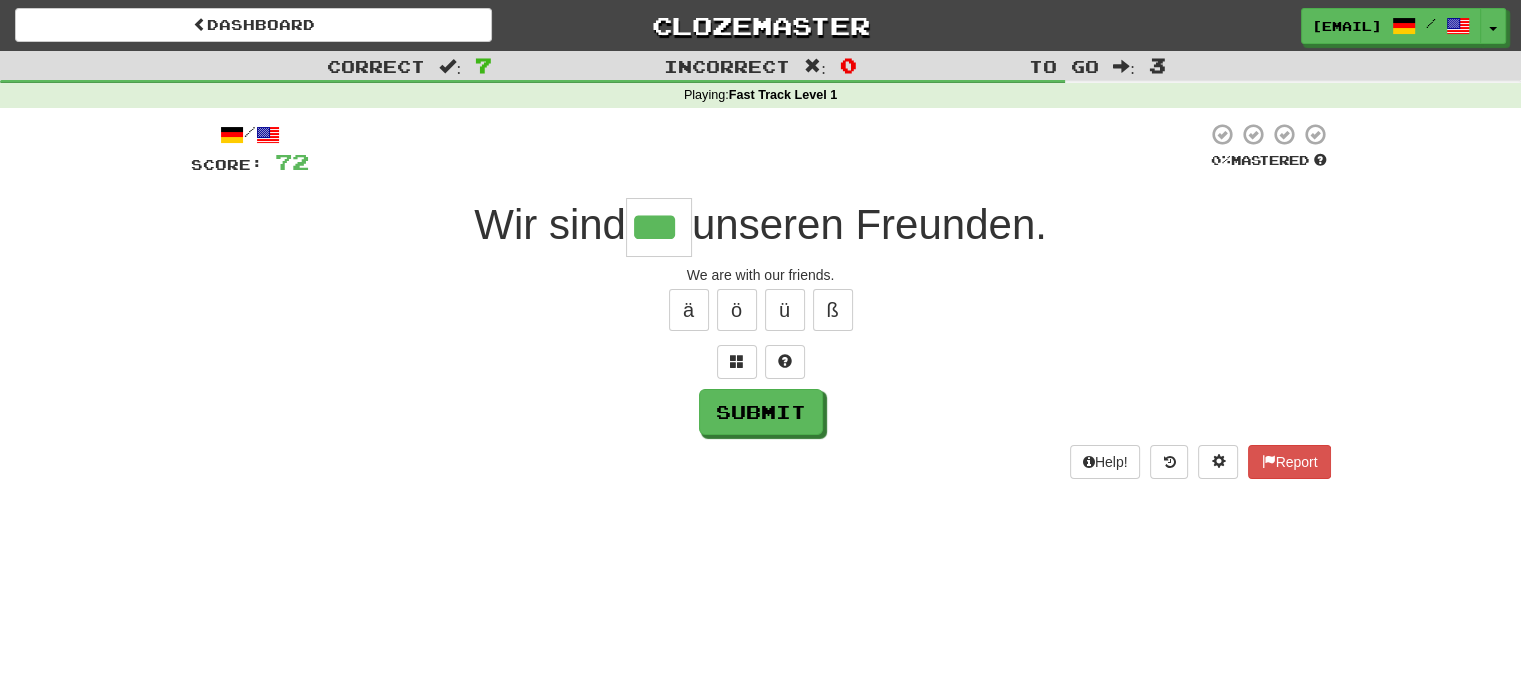 type on "***" 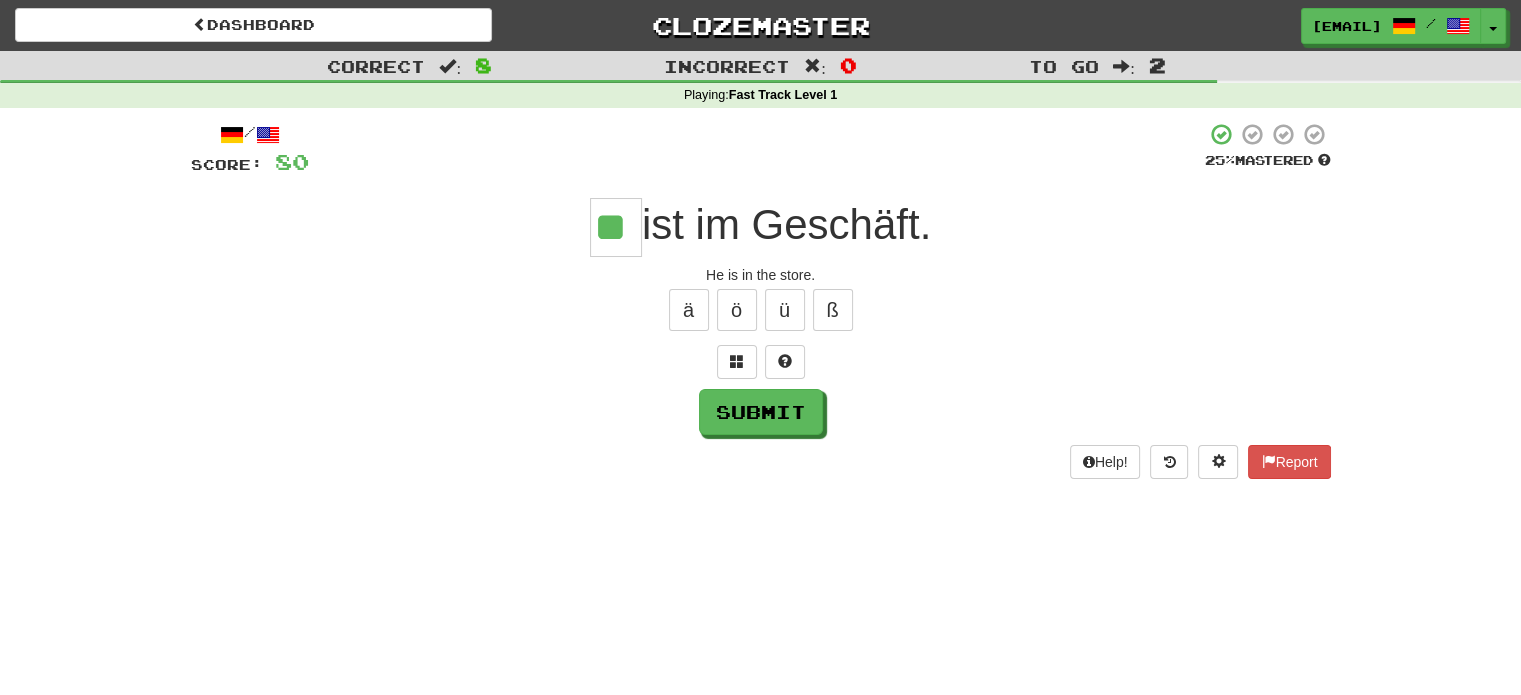 type on "**" 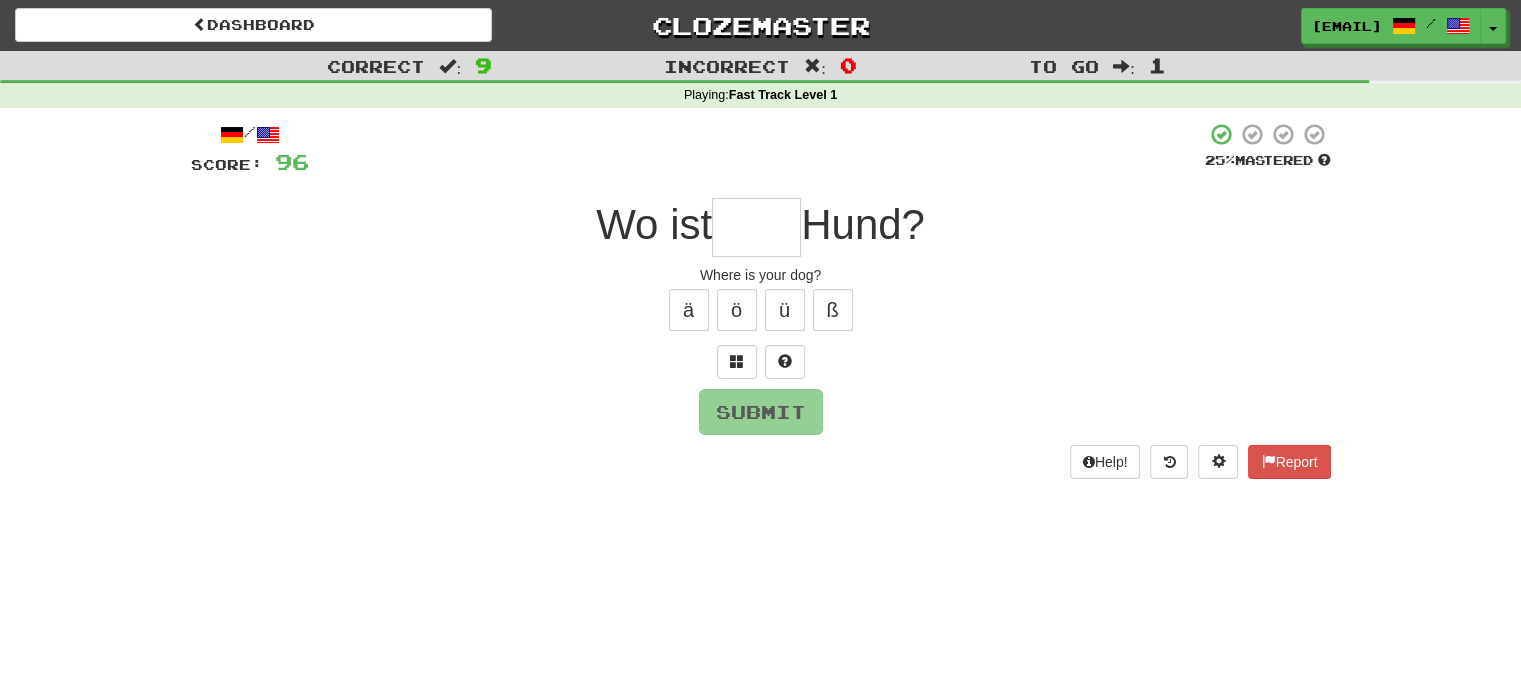 type on "*" 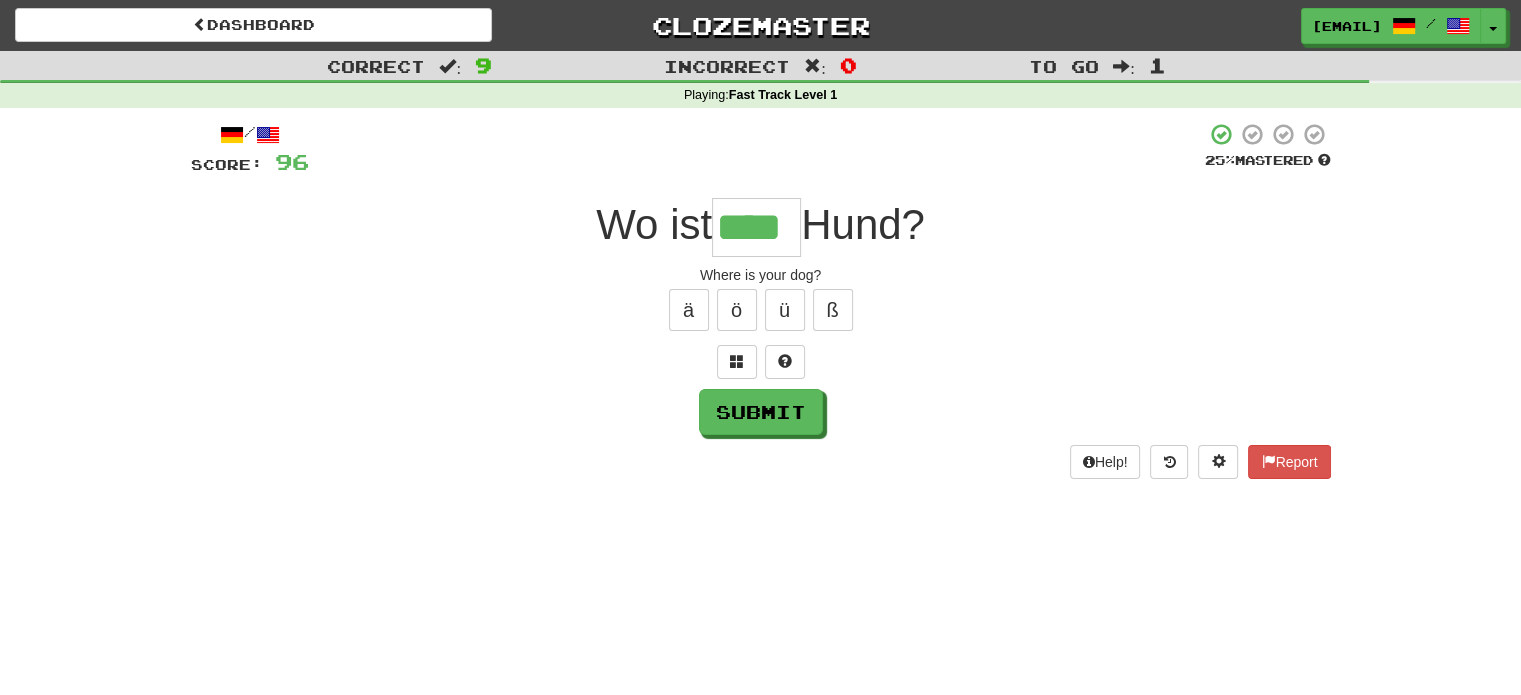 type on "****" 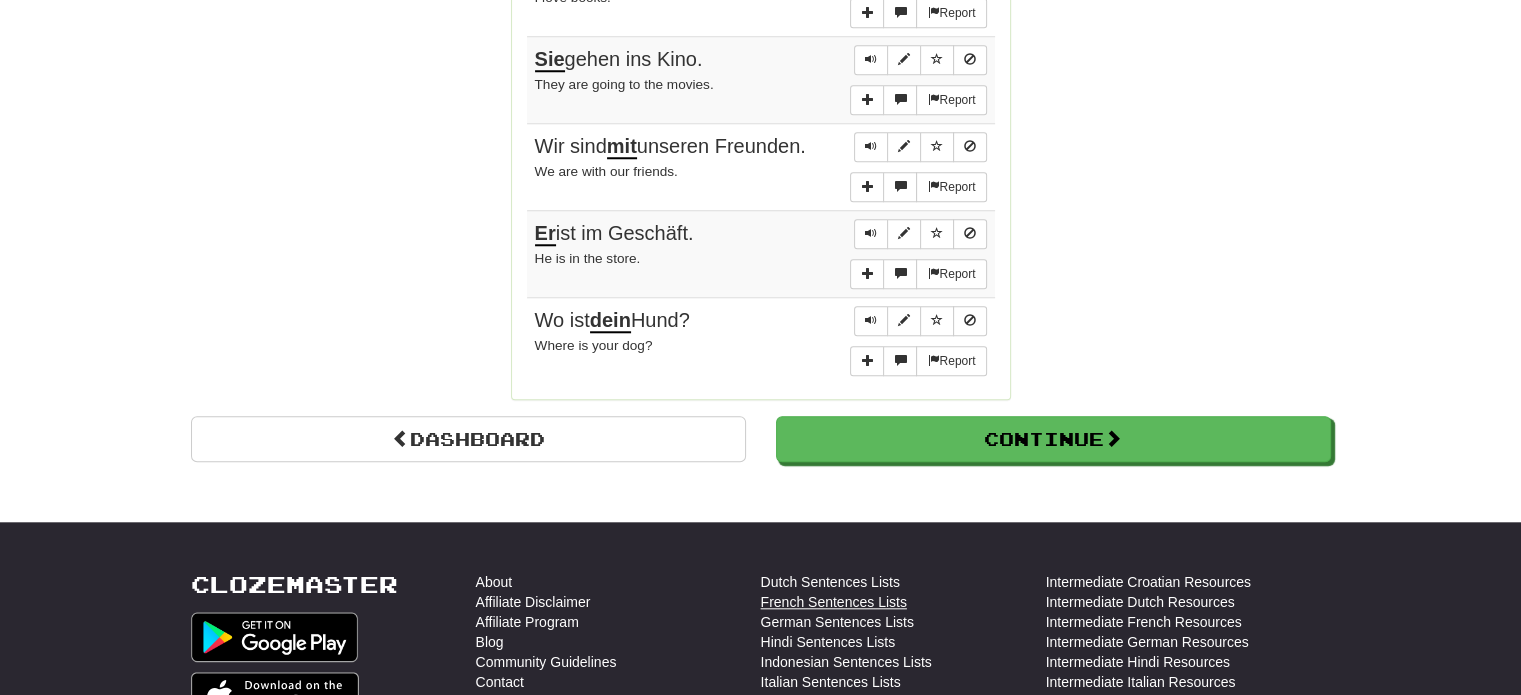 scroll, scrollTop: 1805, scrollLeft: 0, axis: vertical 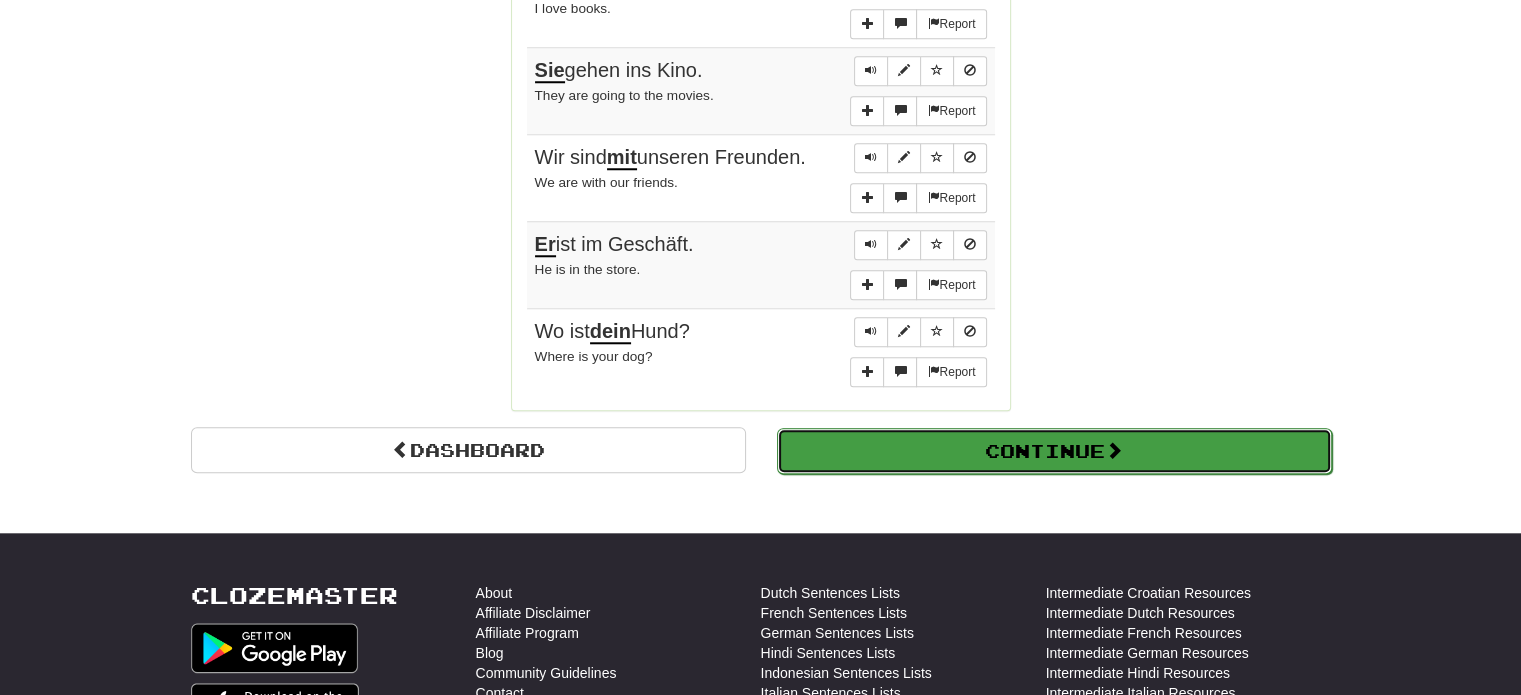click on "Continue" at bounding box center [1054, 451] 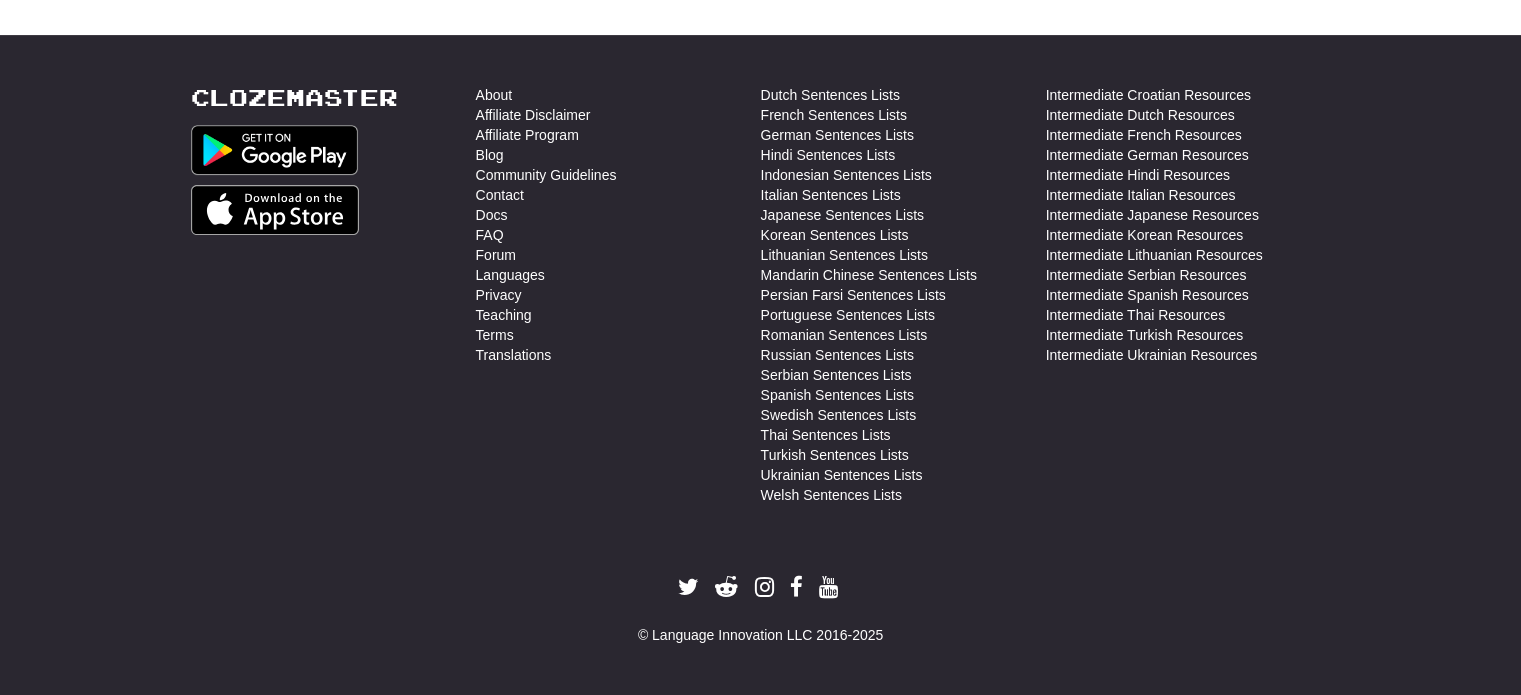 scroll, scrollTop: 710, scrollLeft: 0, axis: vertical 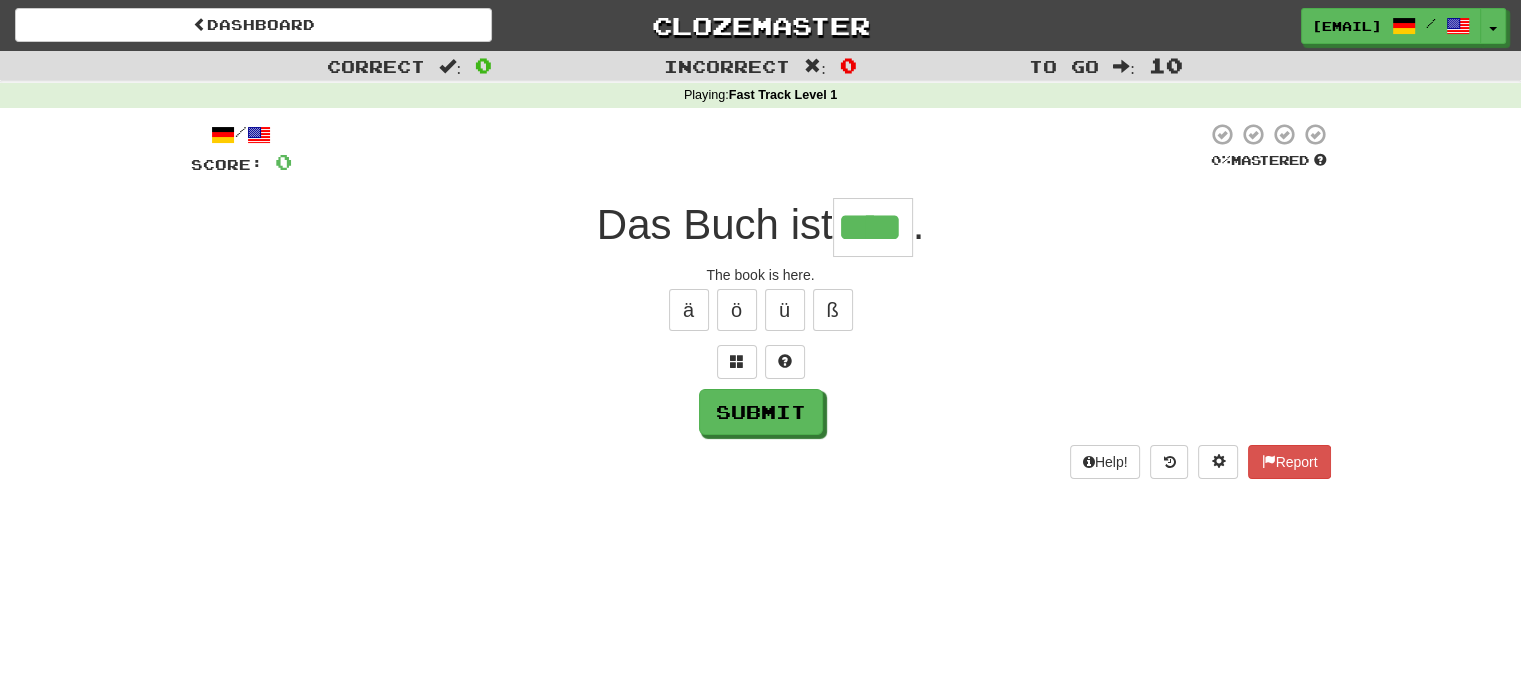 type on "****" 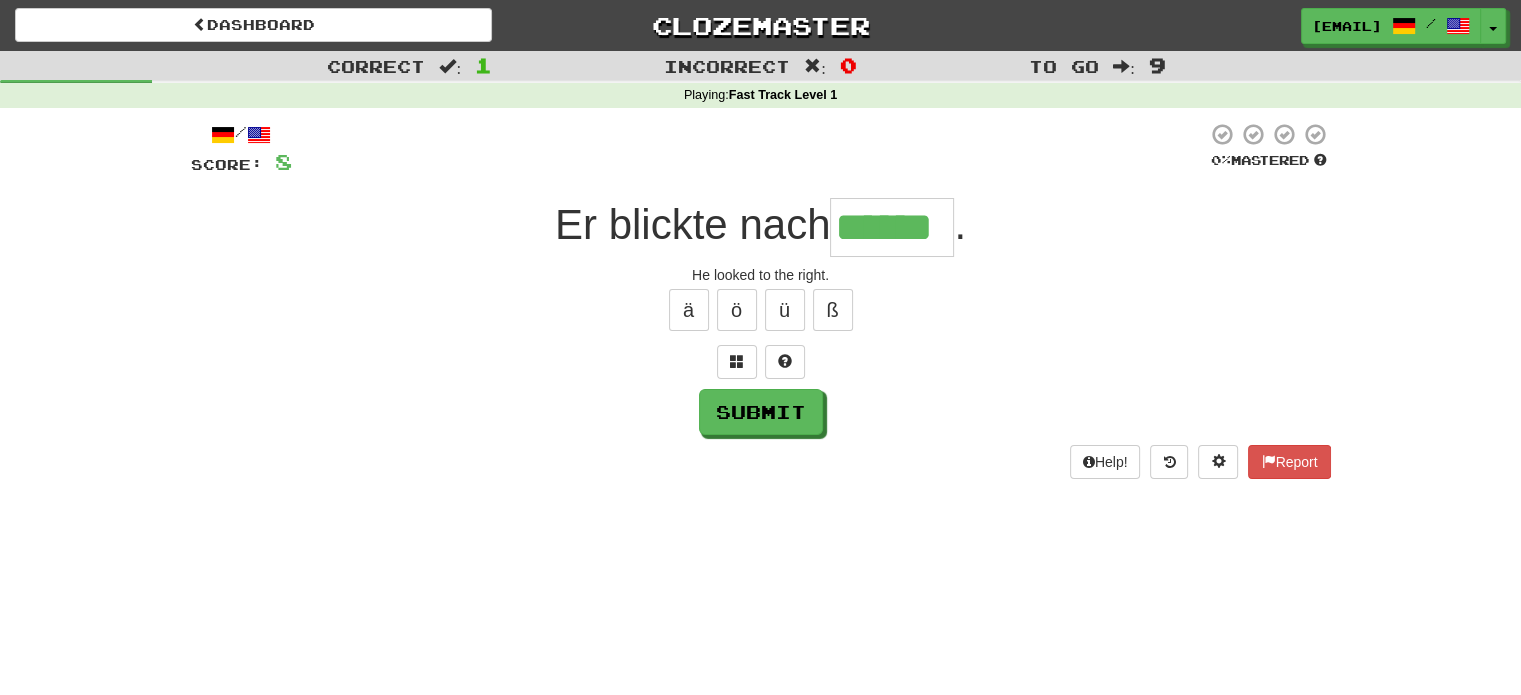 type on "******" 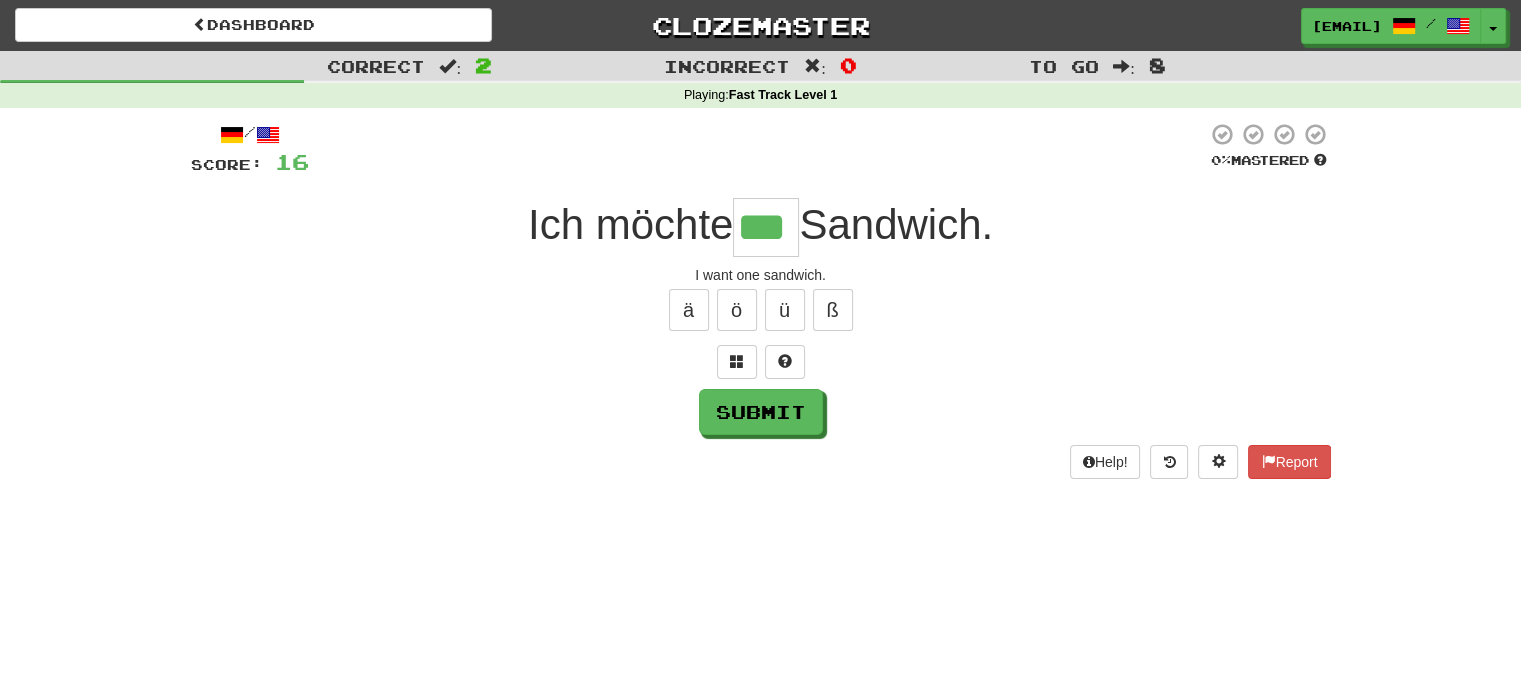type on "***" 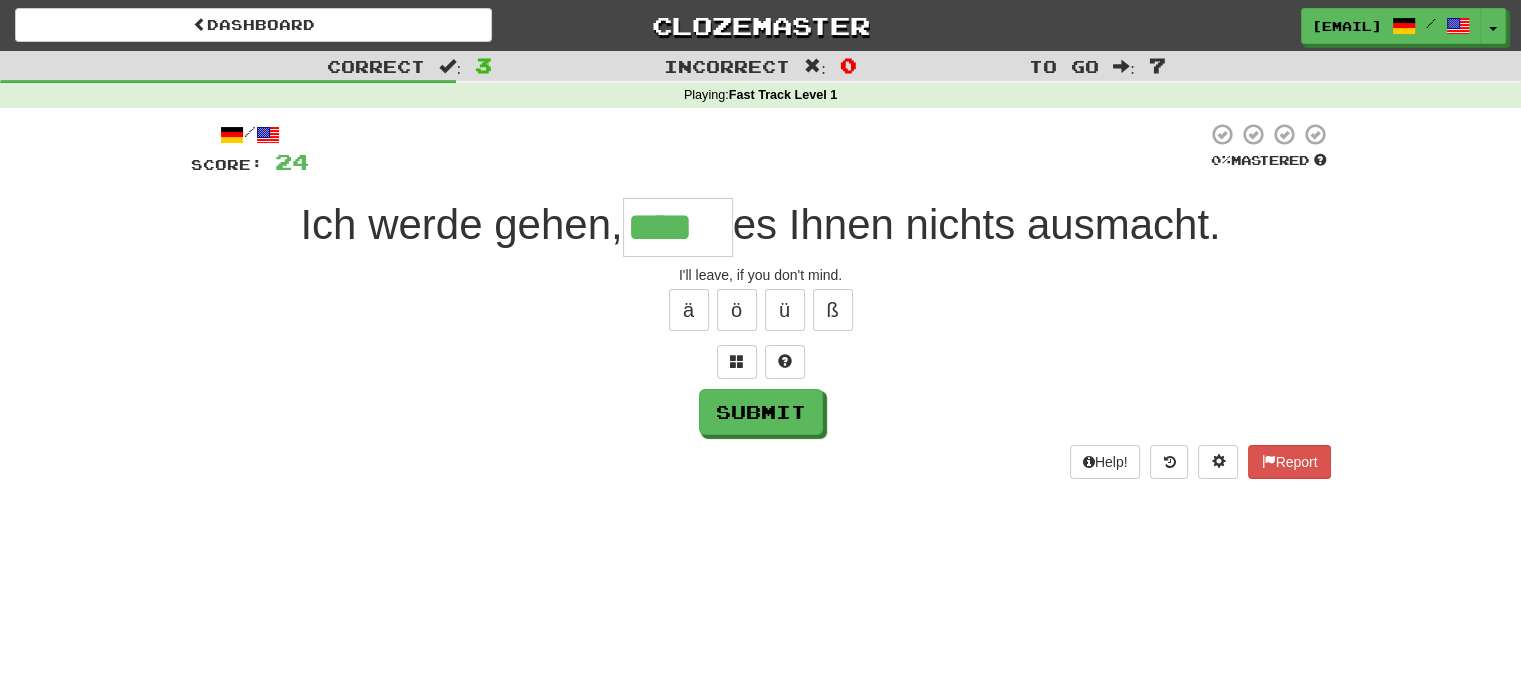 type on "****" 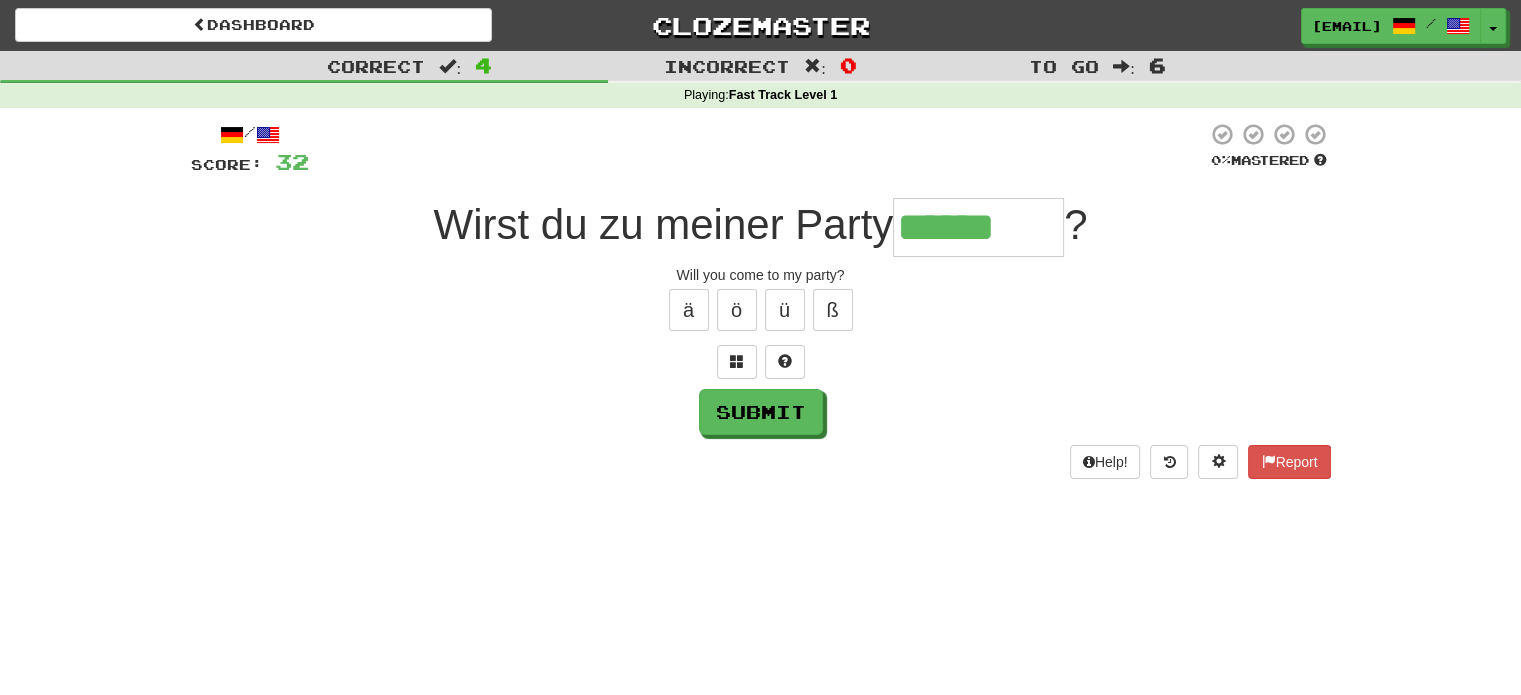 type on "******" 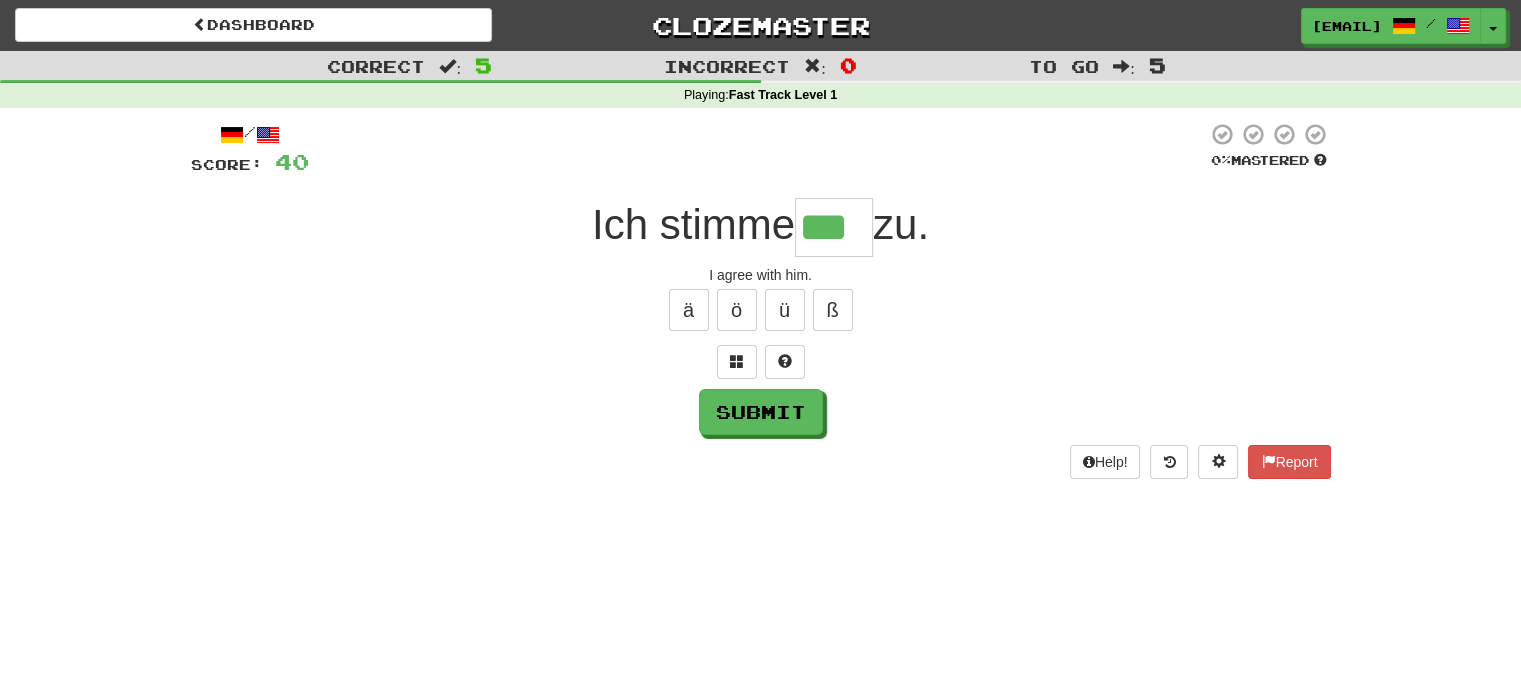 type on "***" 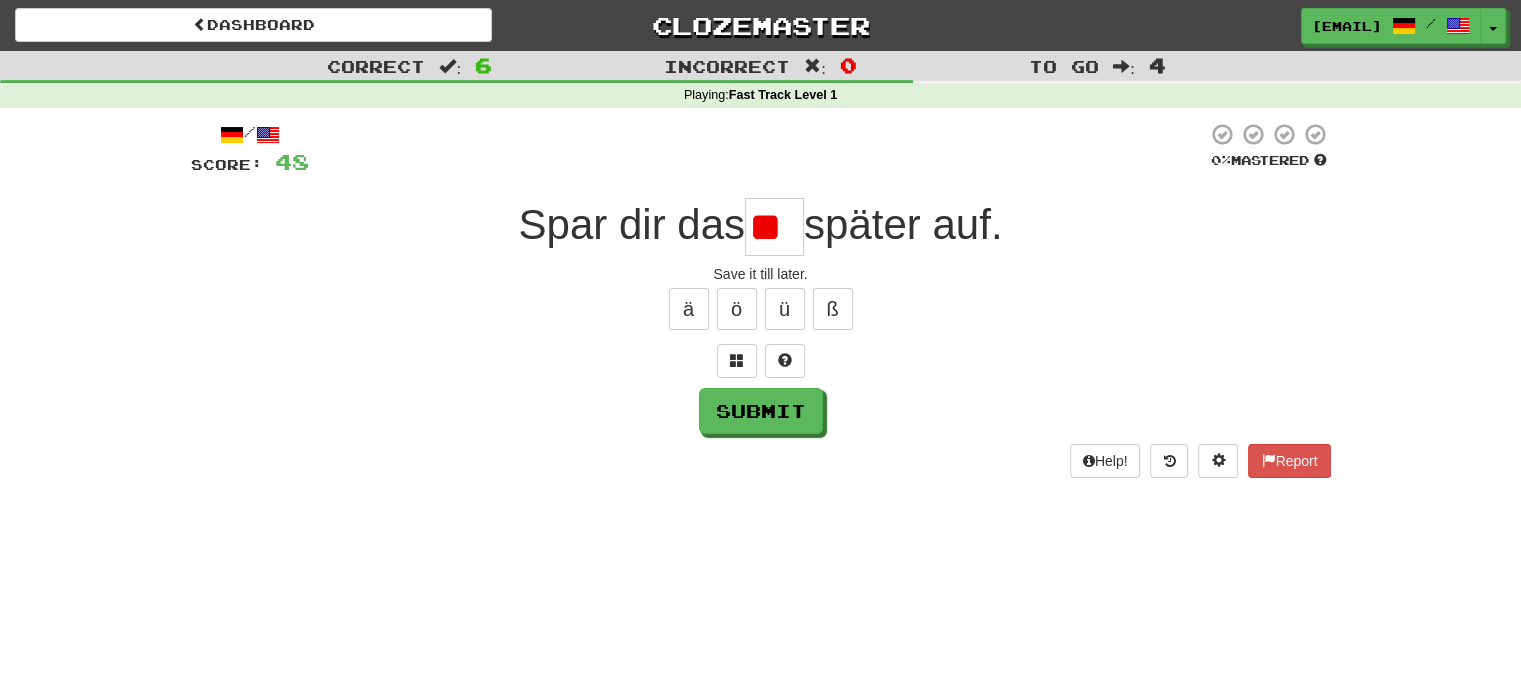 scroll, scrollTop: 0, scrollLeft: 0, axis: both 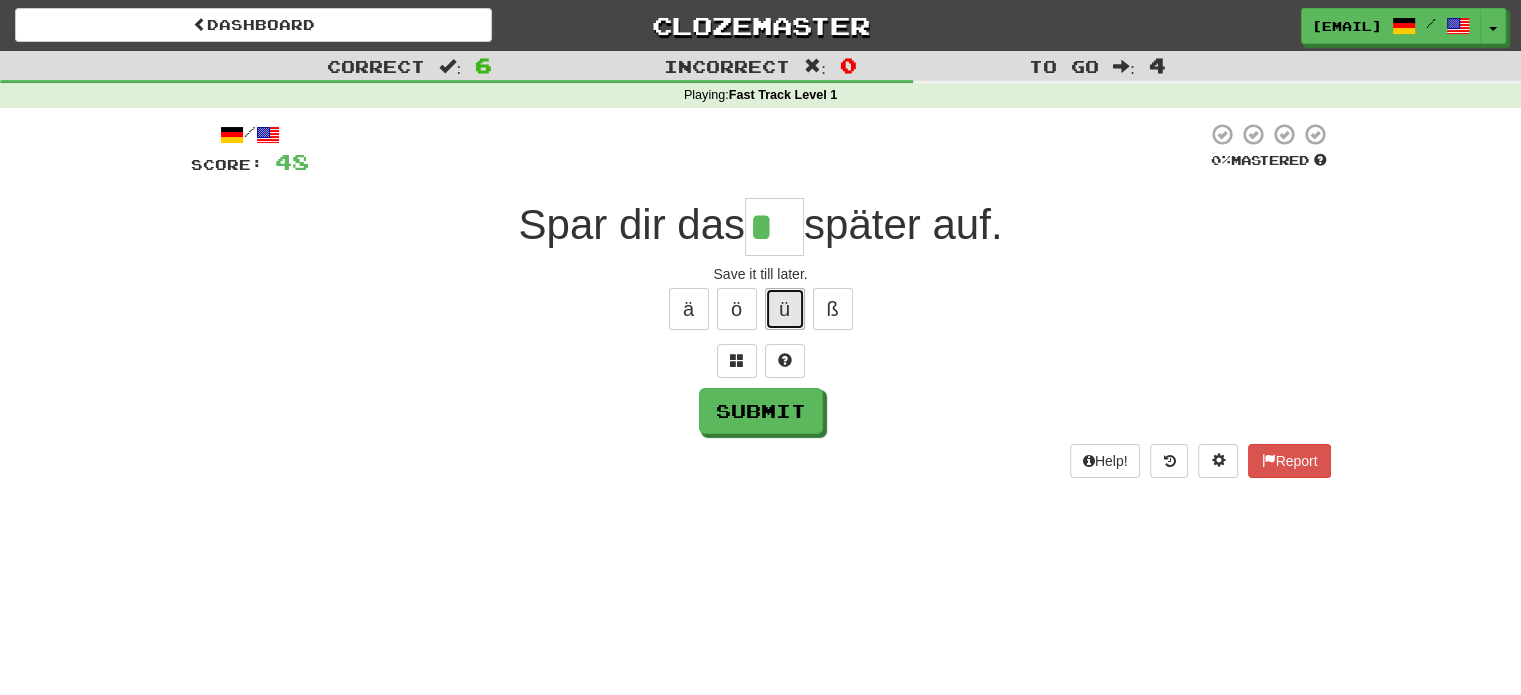 click on "ü" at bounding box center [785, 309] 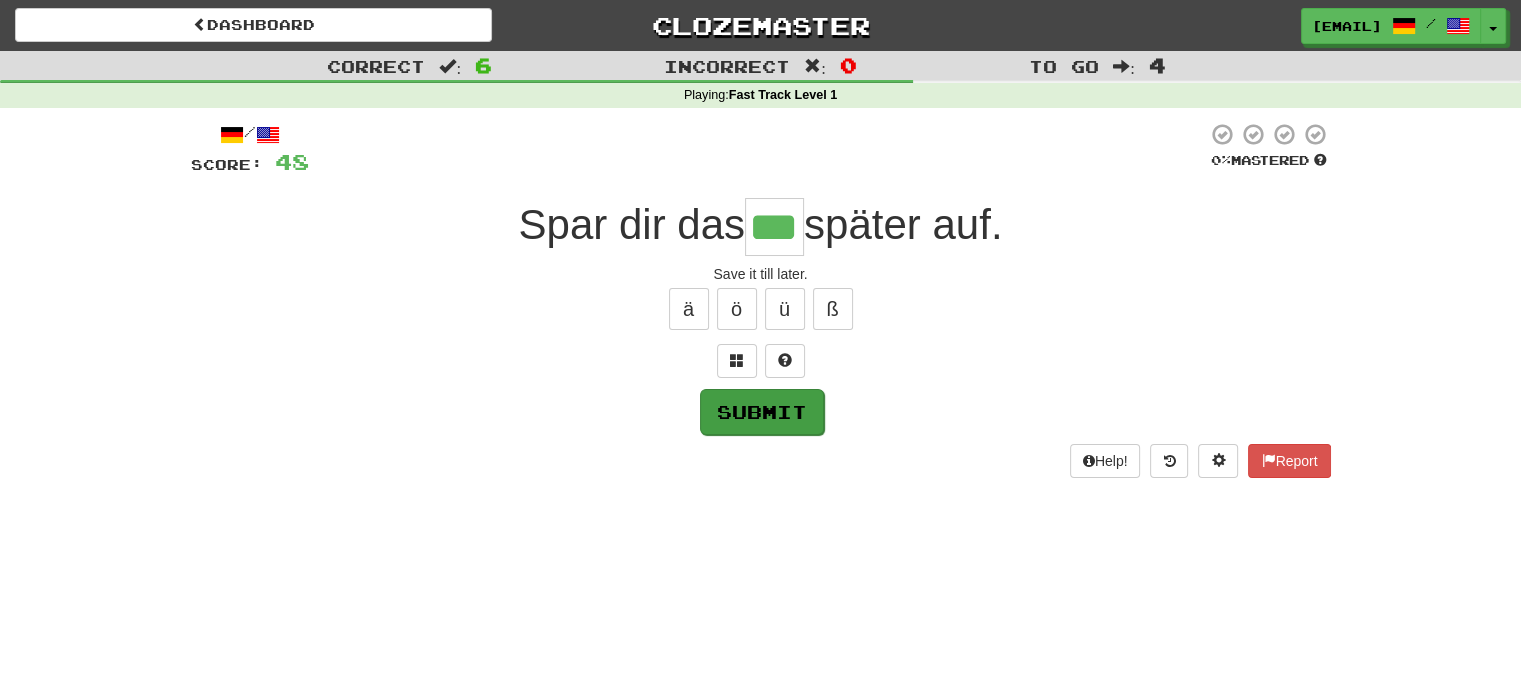 type on "***" 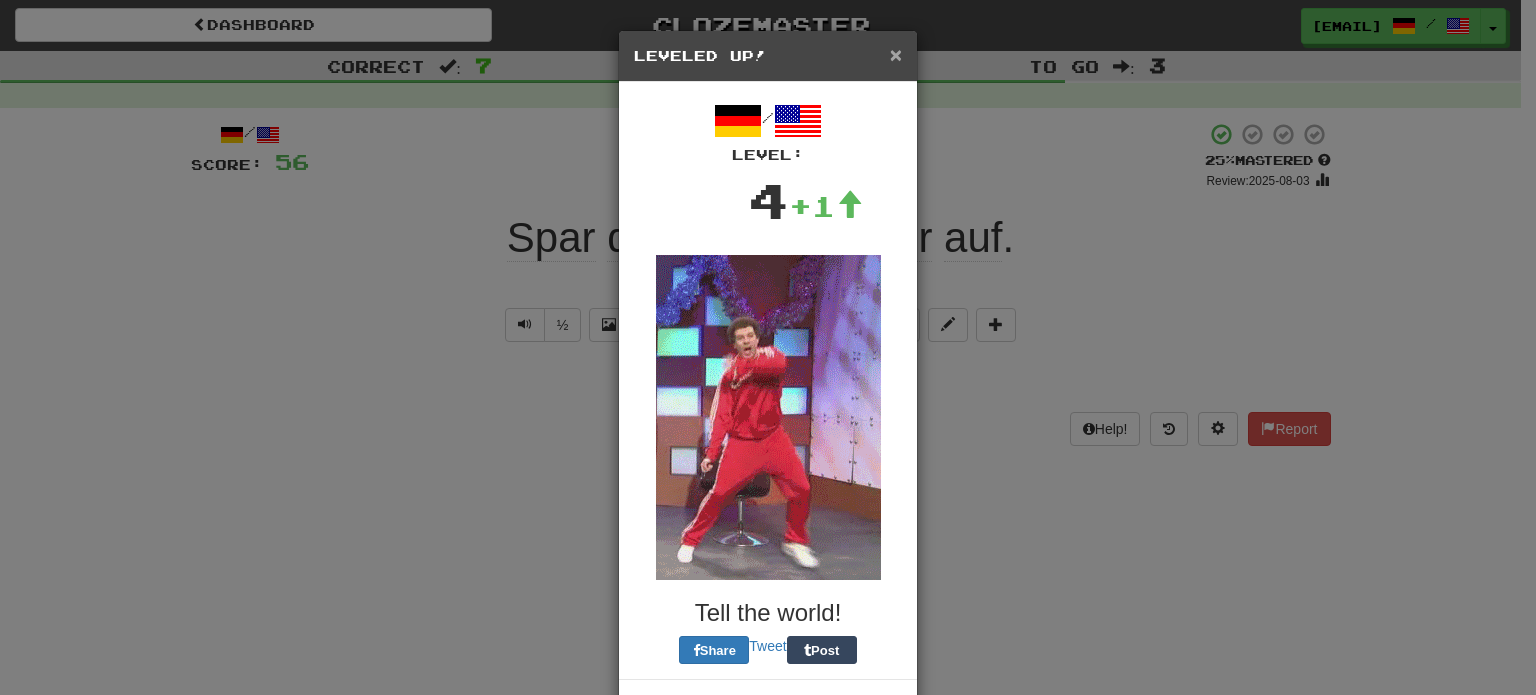 click on "×" at bounding box center (896, 54) 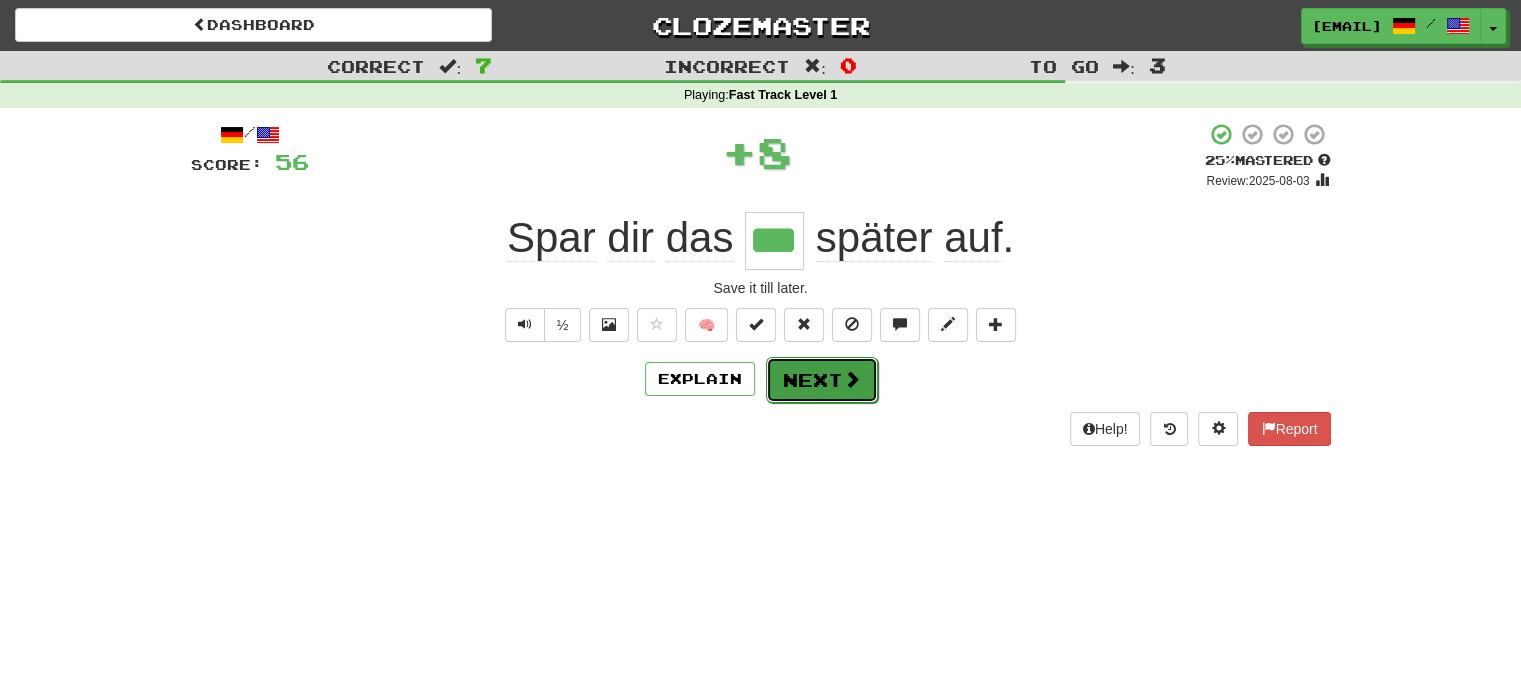 click on "Next" at bounding box center [822, 380] 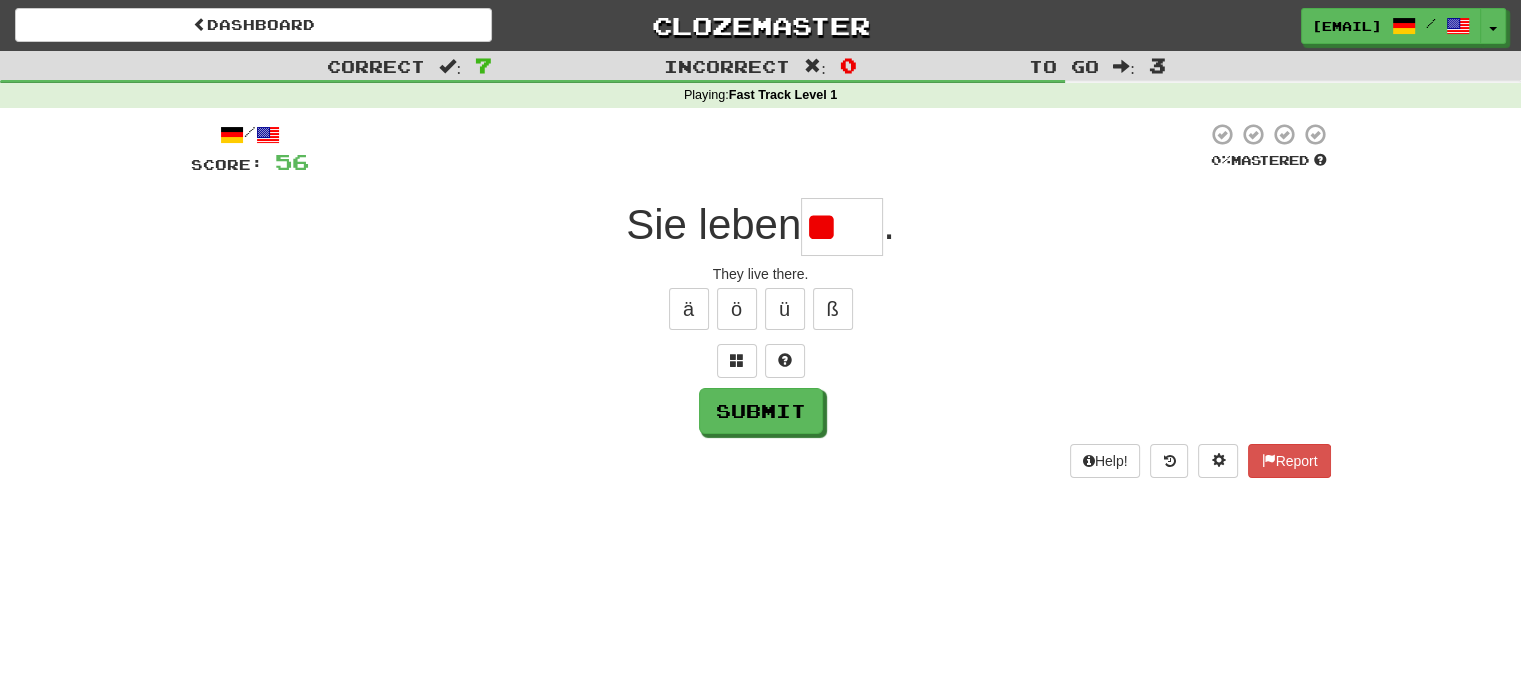 type on "*" 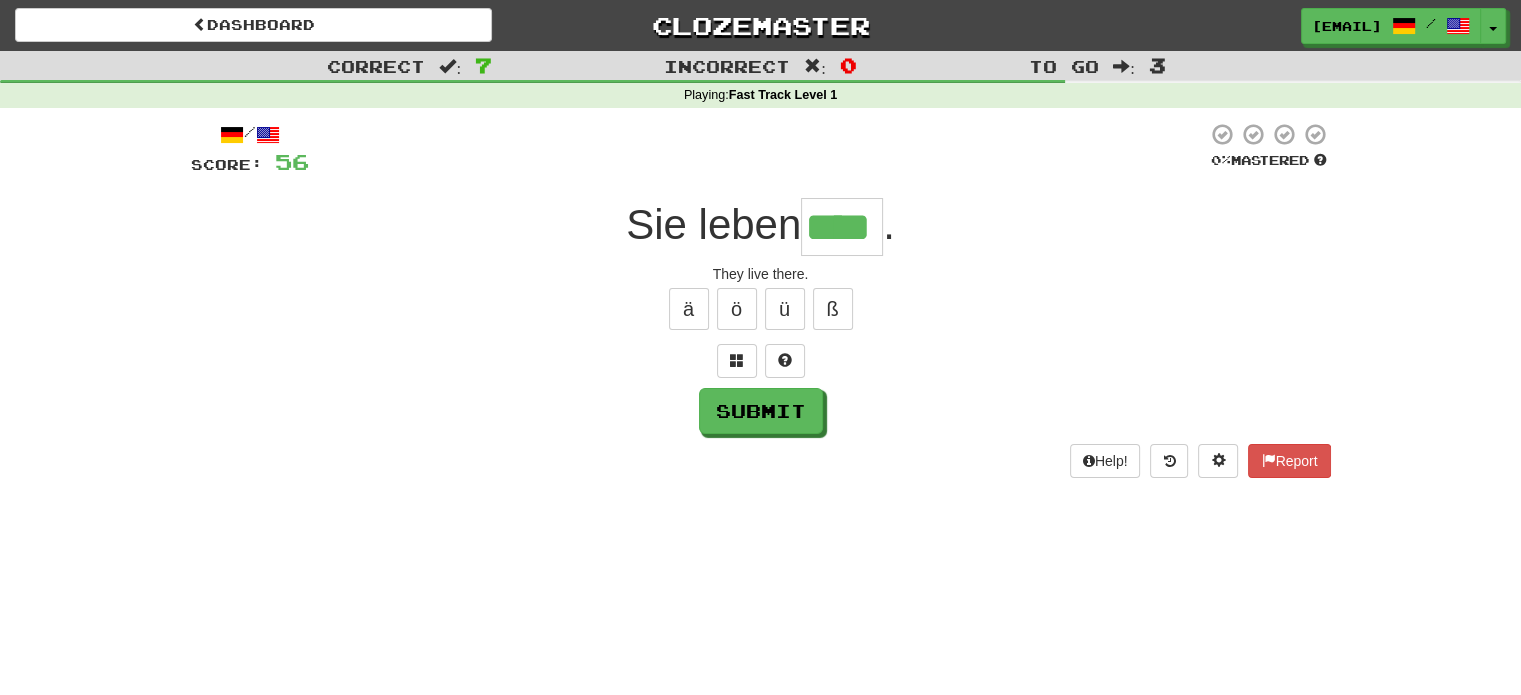 type on "****" 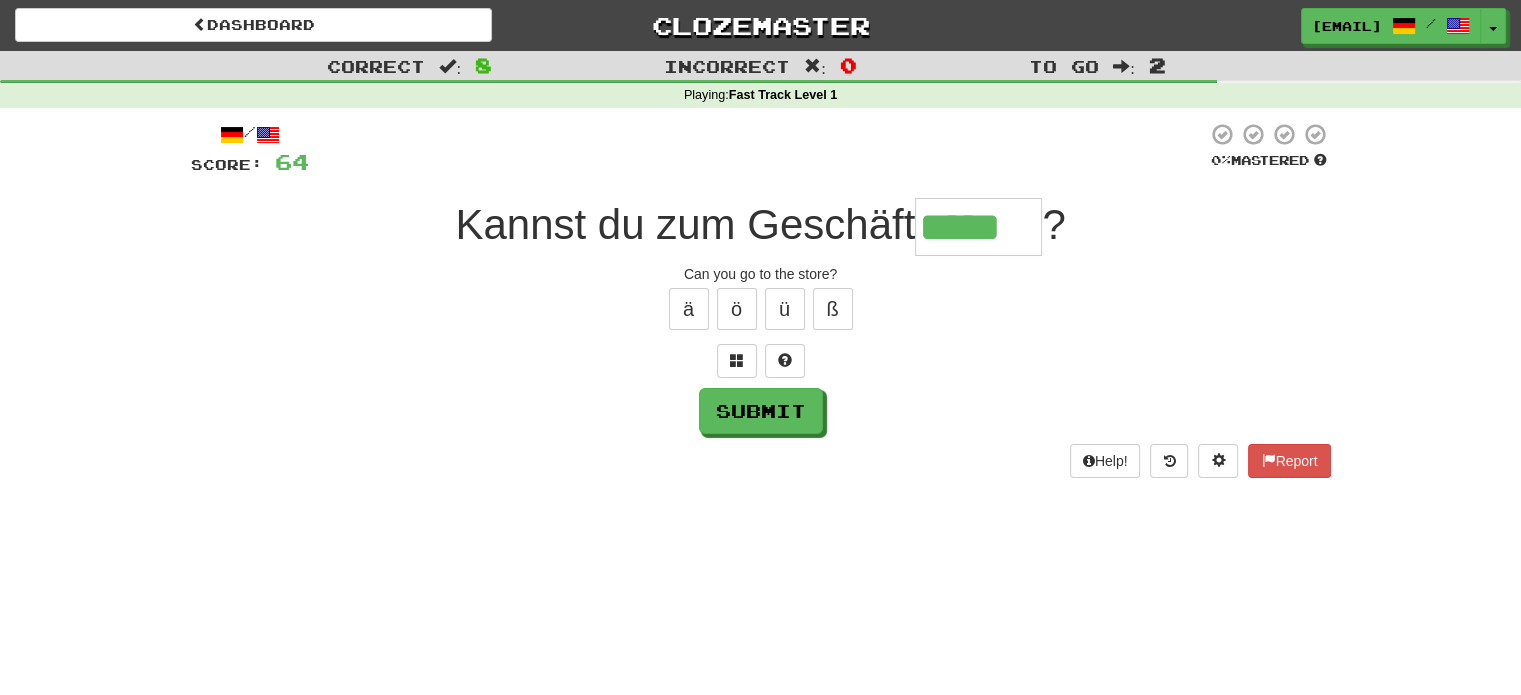 type on "*****" 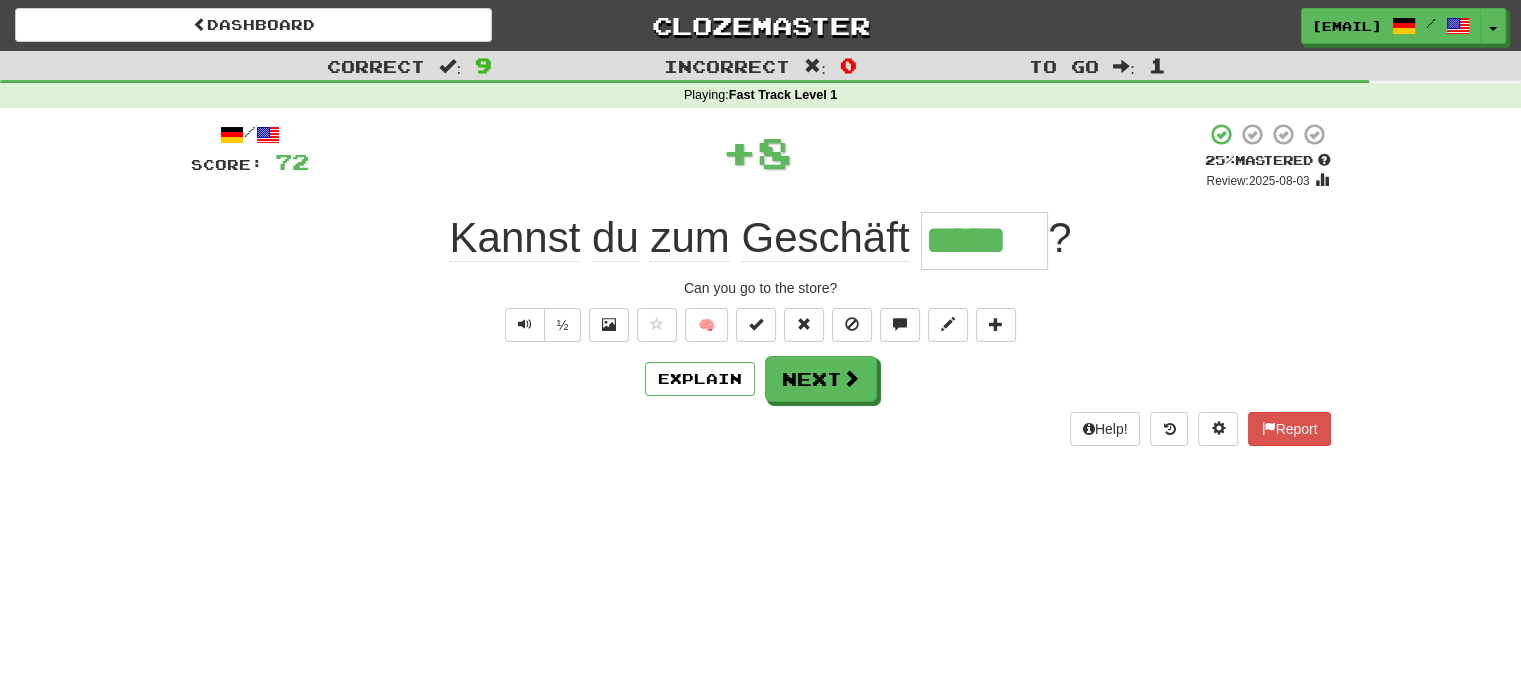 type 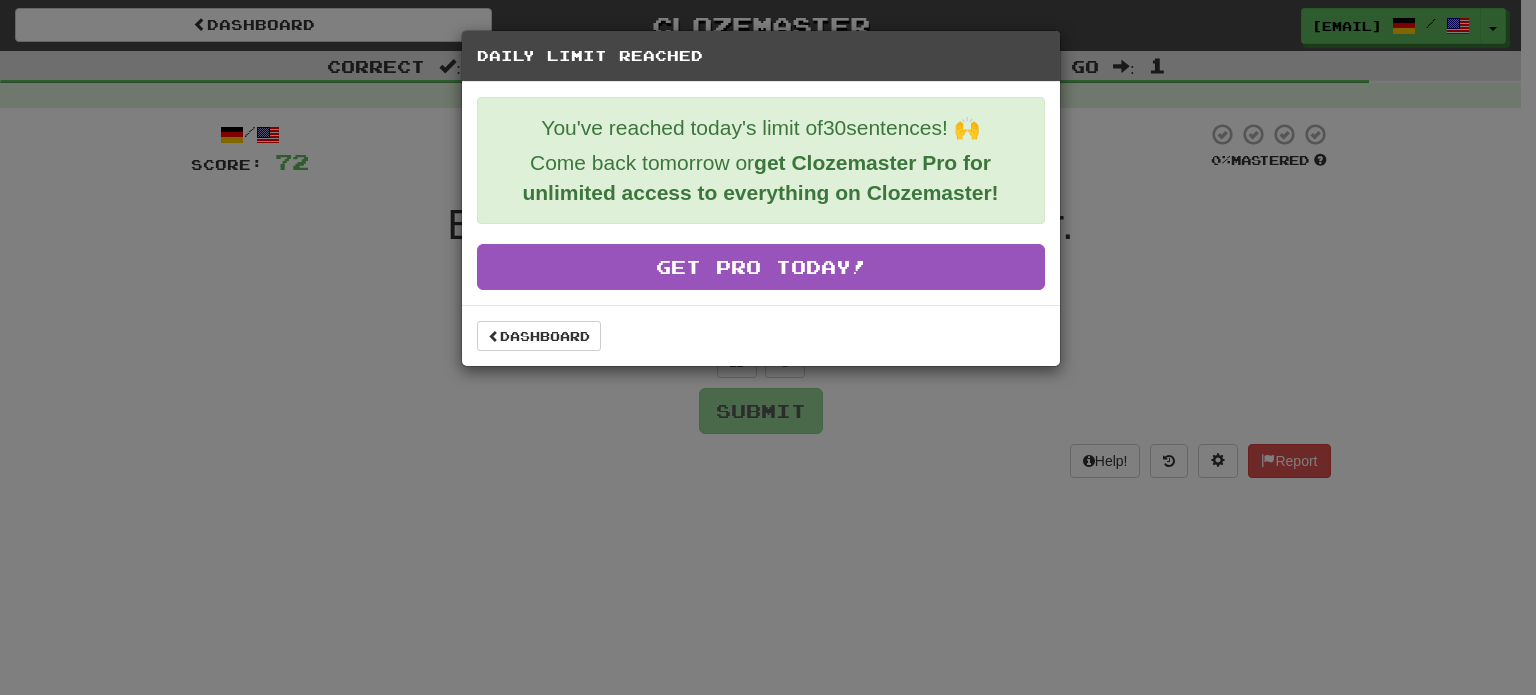 click on "Dashboard" at bounding box center [761, 335] 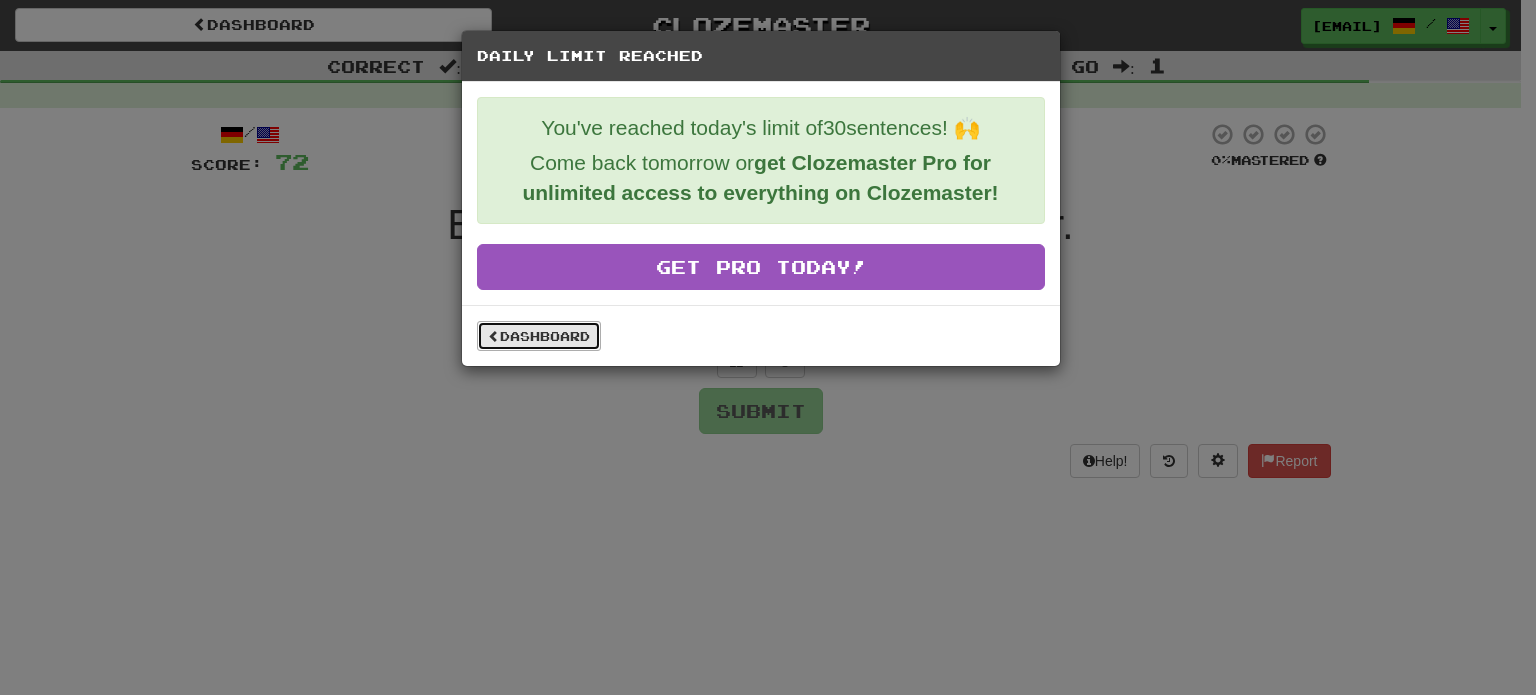 click on "Dashboard" at bounding box center (539, 336) 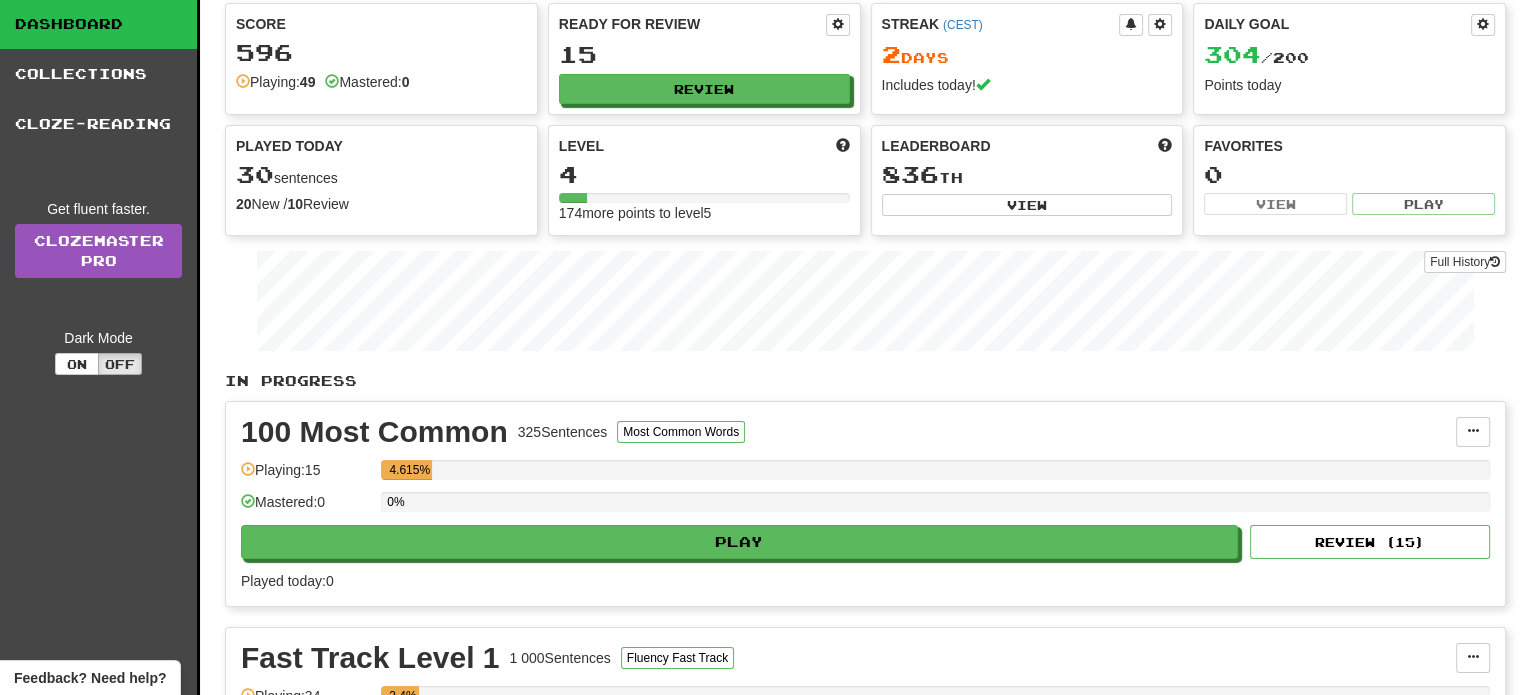 scroll, scrollTop: 56, scrollLeft: 0, axis: vertical 